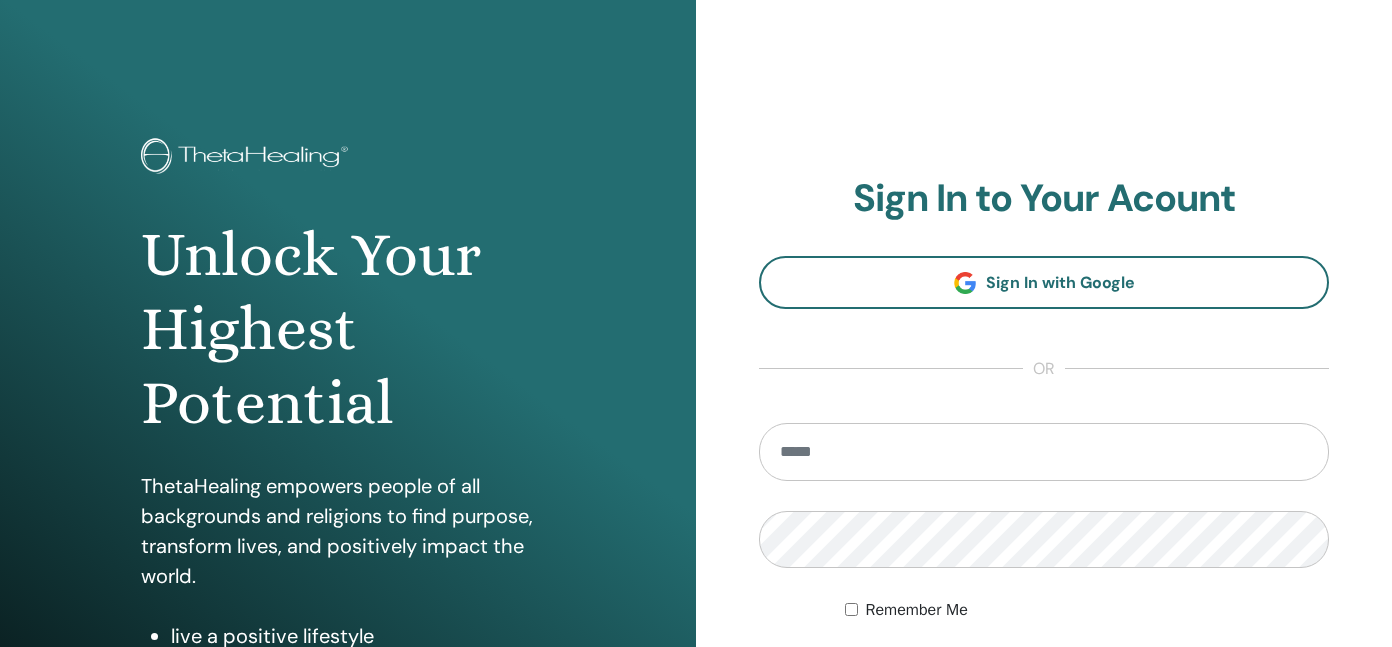 scroll, scrollTop: 0, scrollLeft: 0, axis: both 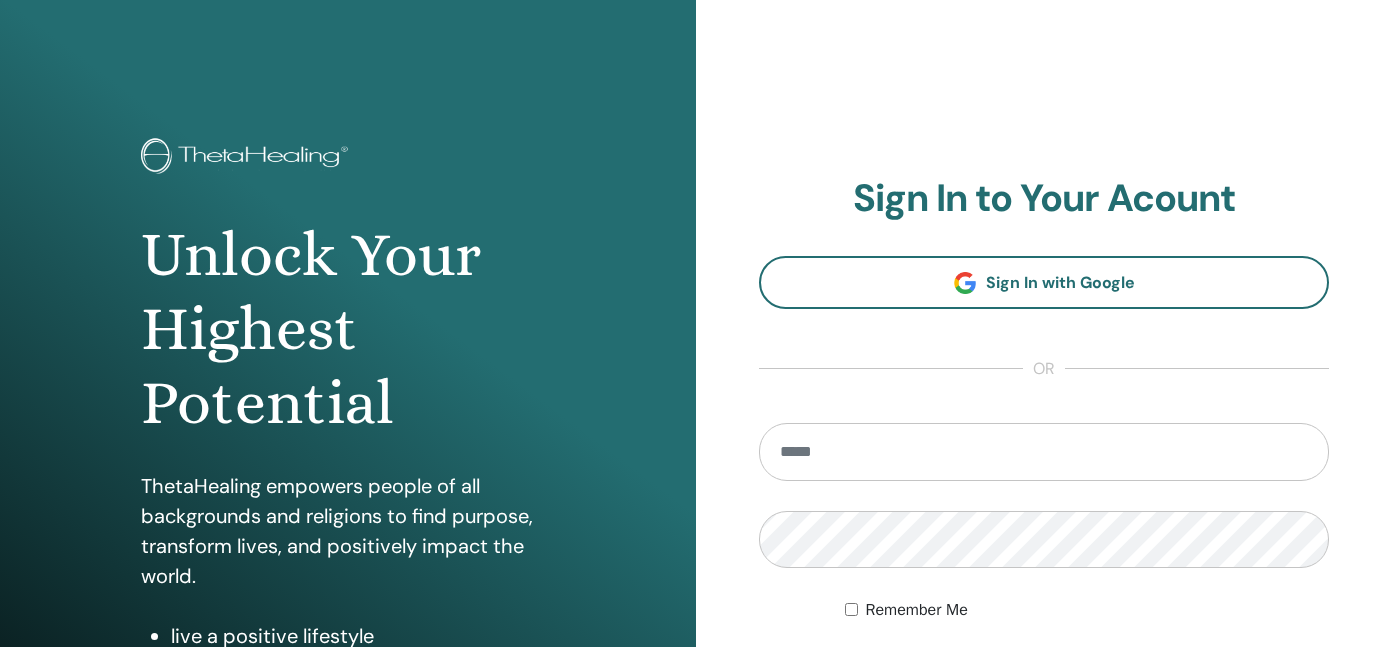 click at bounding box center [1044, 452] 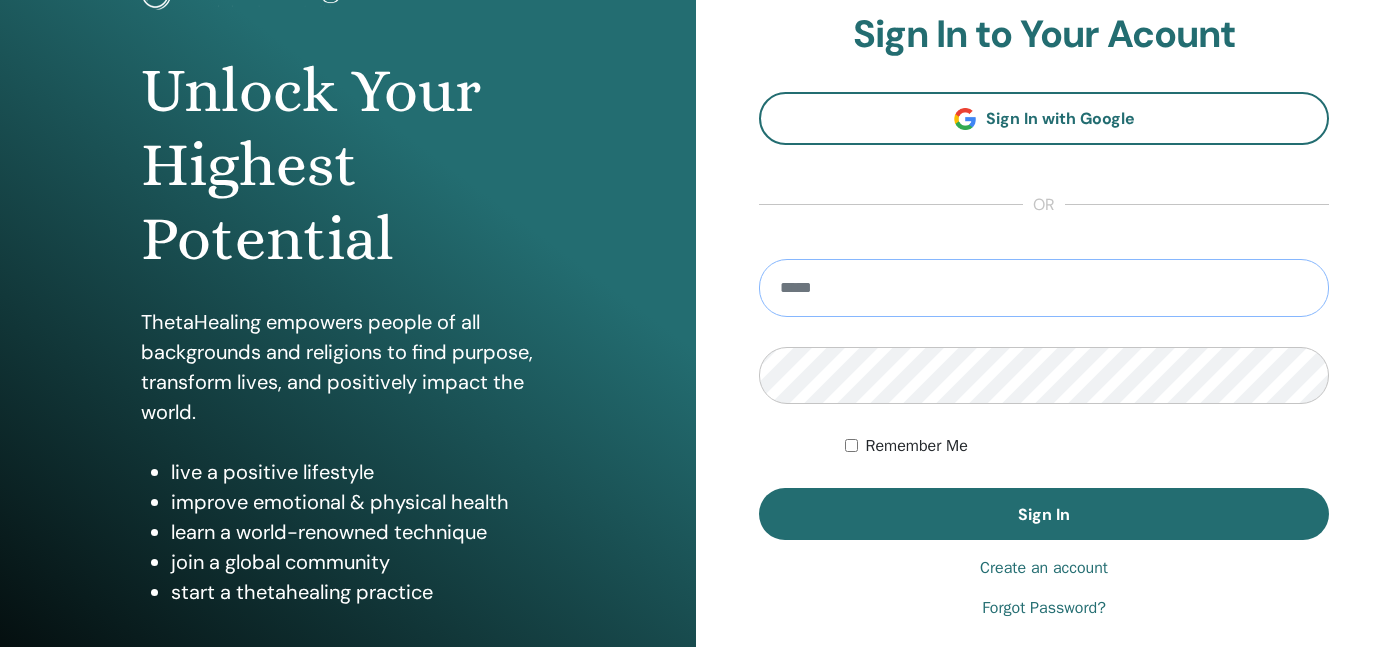 scroll, scrollTop: 200, scrollLeft: 0, axis: vertical 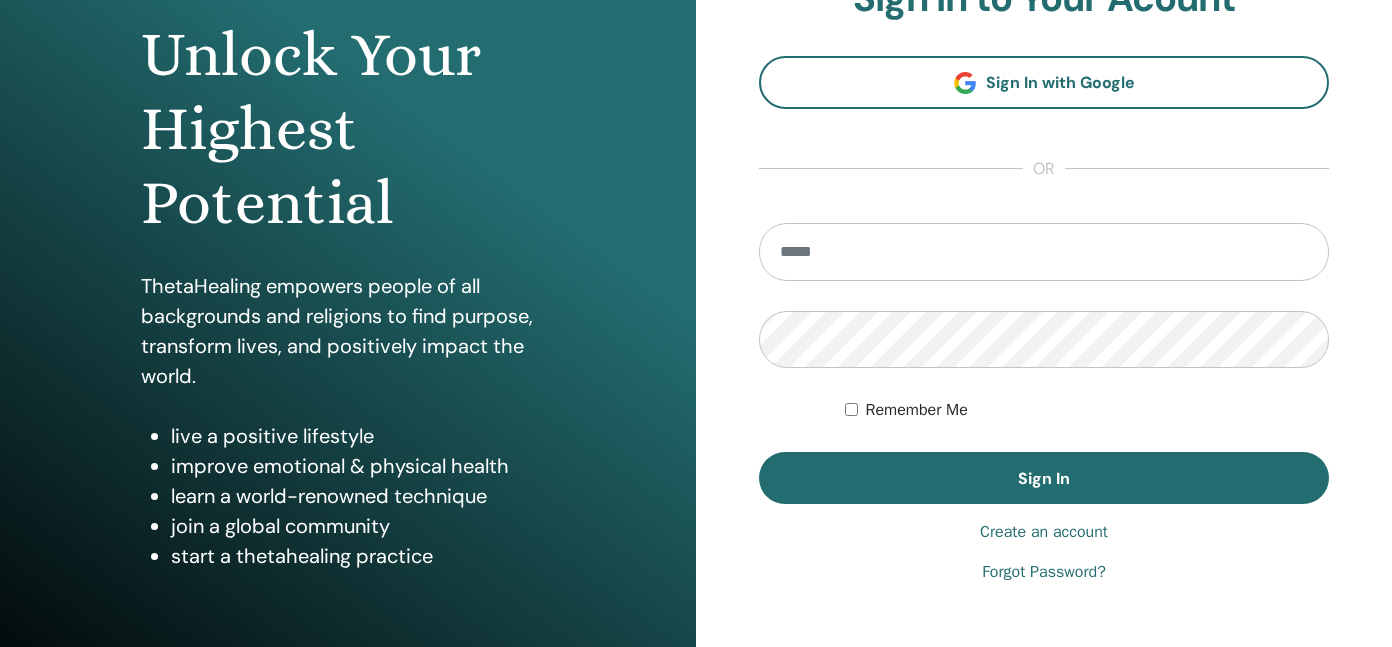 click on "Create an account" at bounding box center [1044, 532] 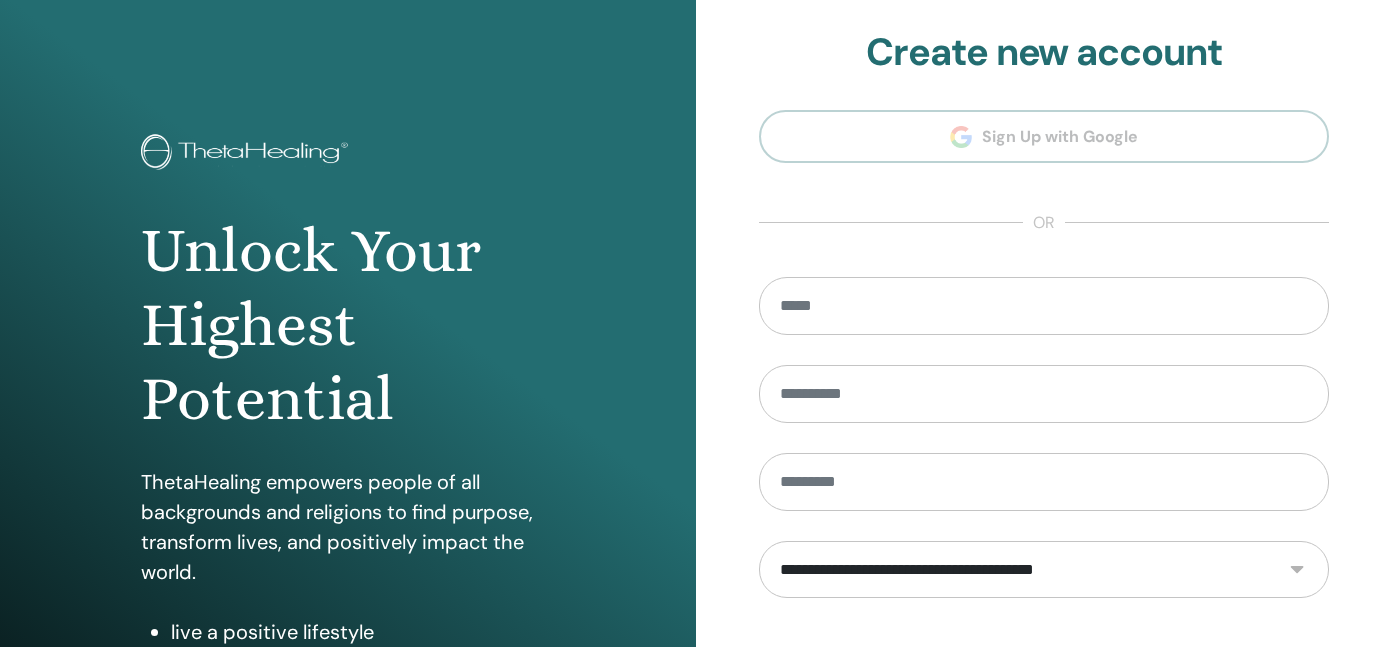 scroll, scrollTop: 0, scrollLeft: 0, axis: both 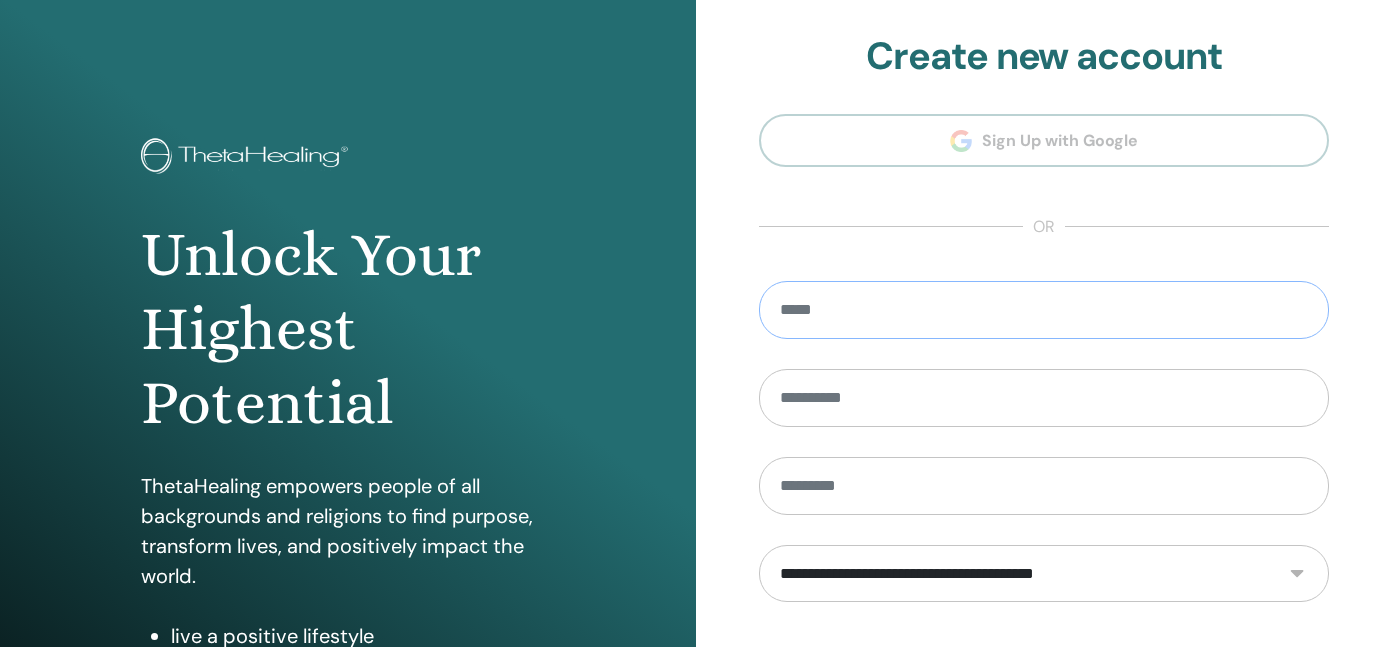 click at bounding box center [1044, 310] 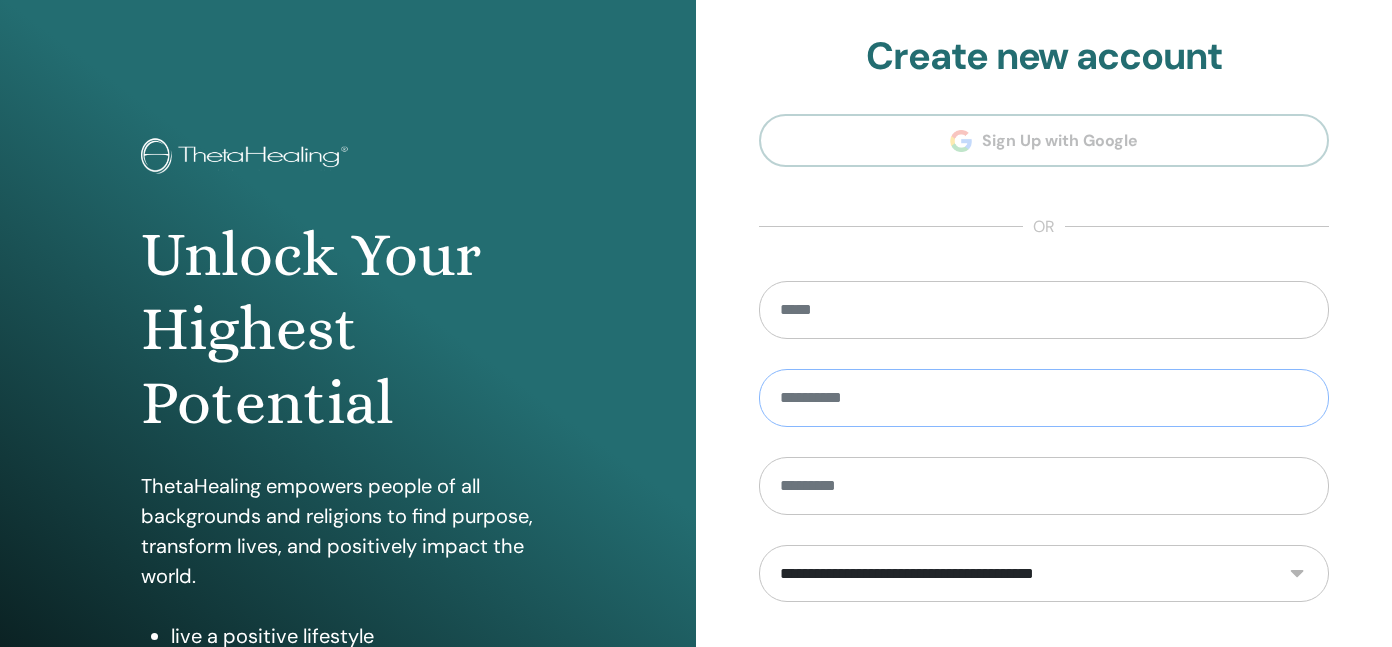 click at bounding box center (1044, 398) 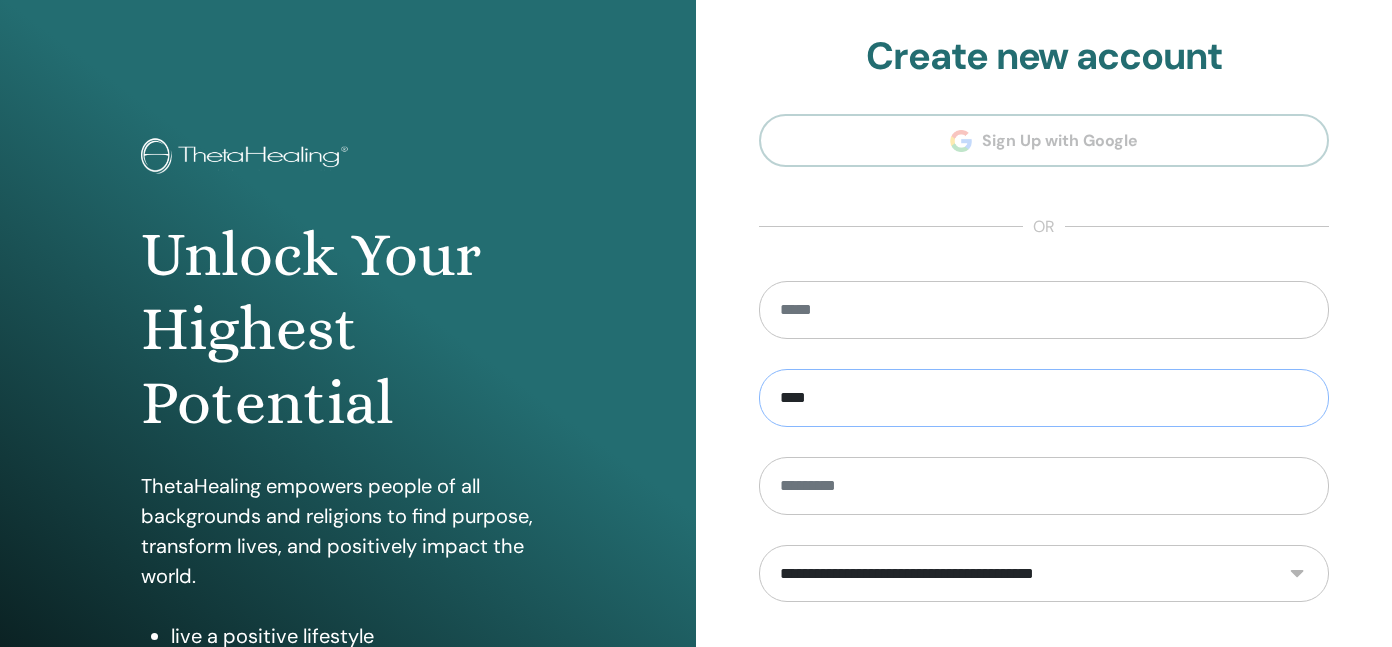 type on "****" 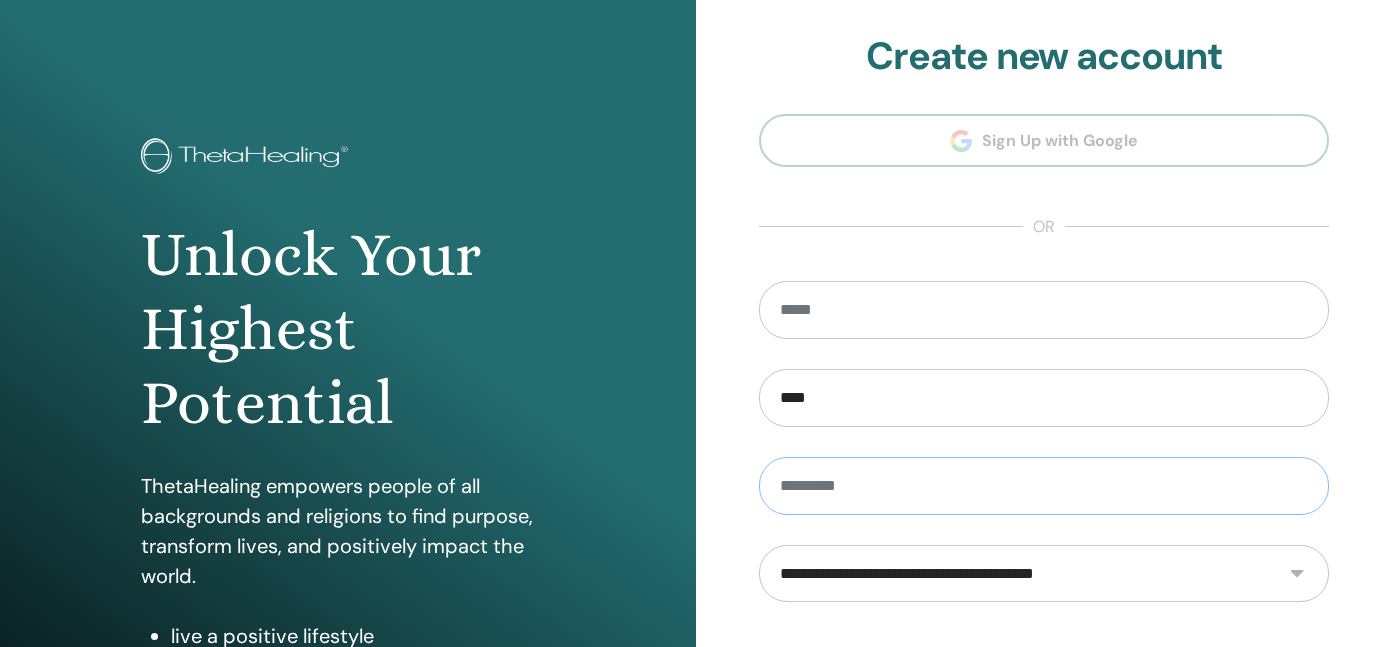 click at bounding box center [1044, 486] 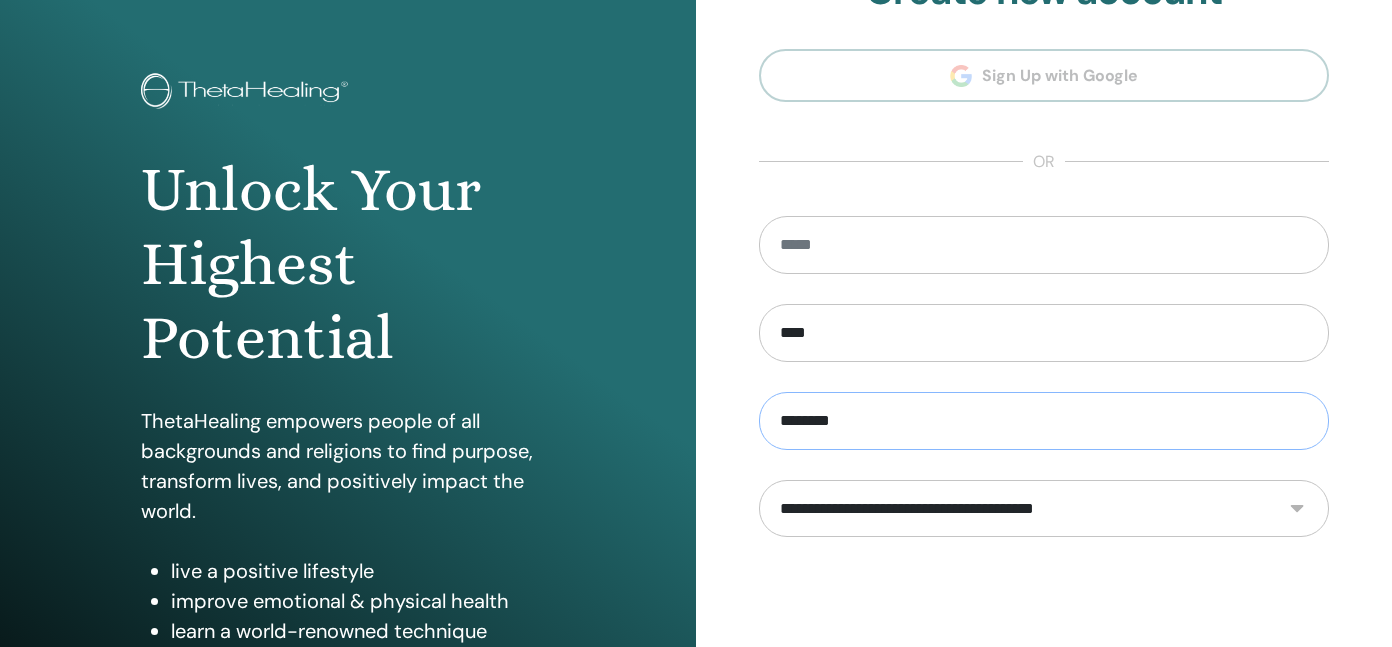 scroll, scrollTop: 100, scrollLeft: 0, axis: vertical 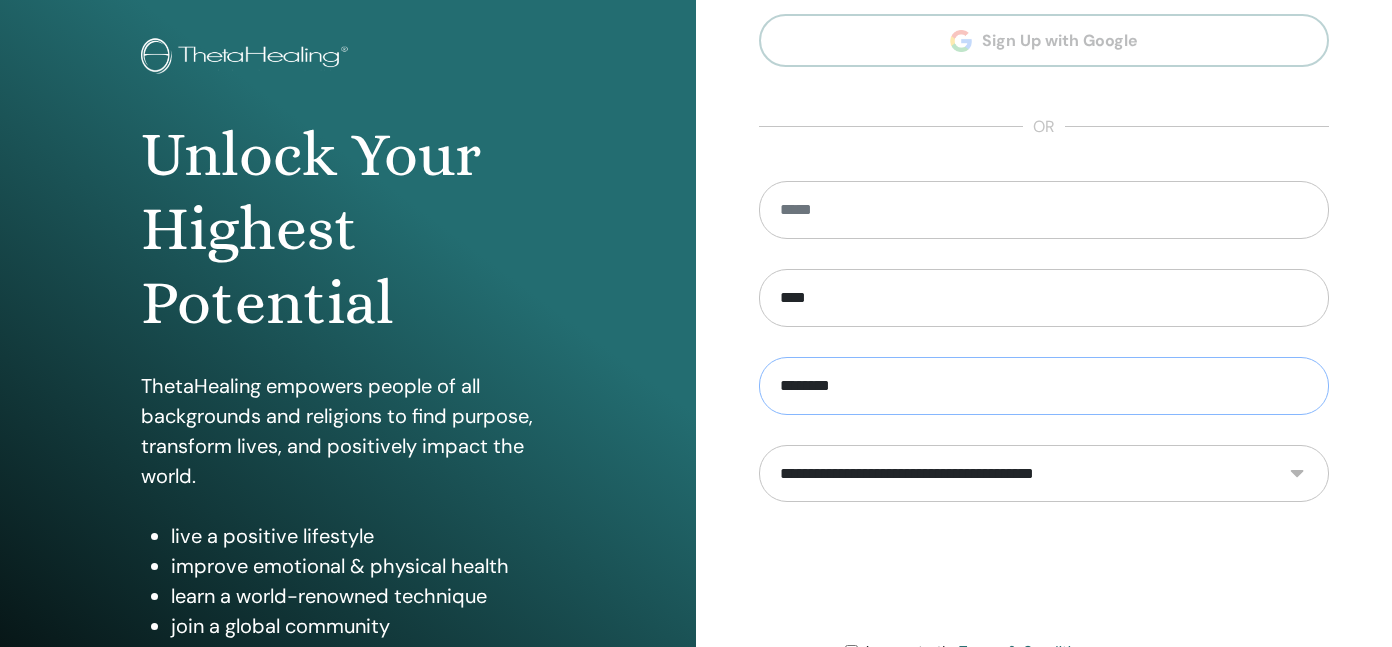 type on "********" 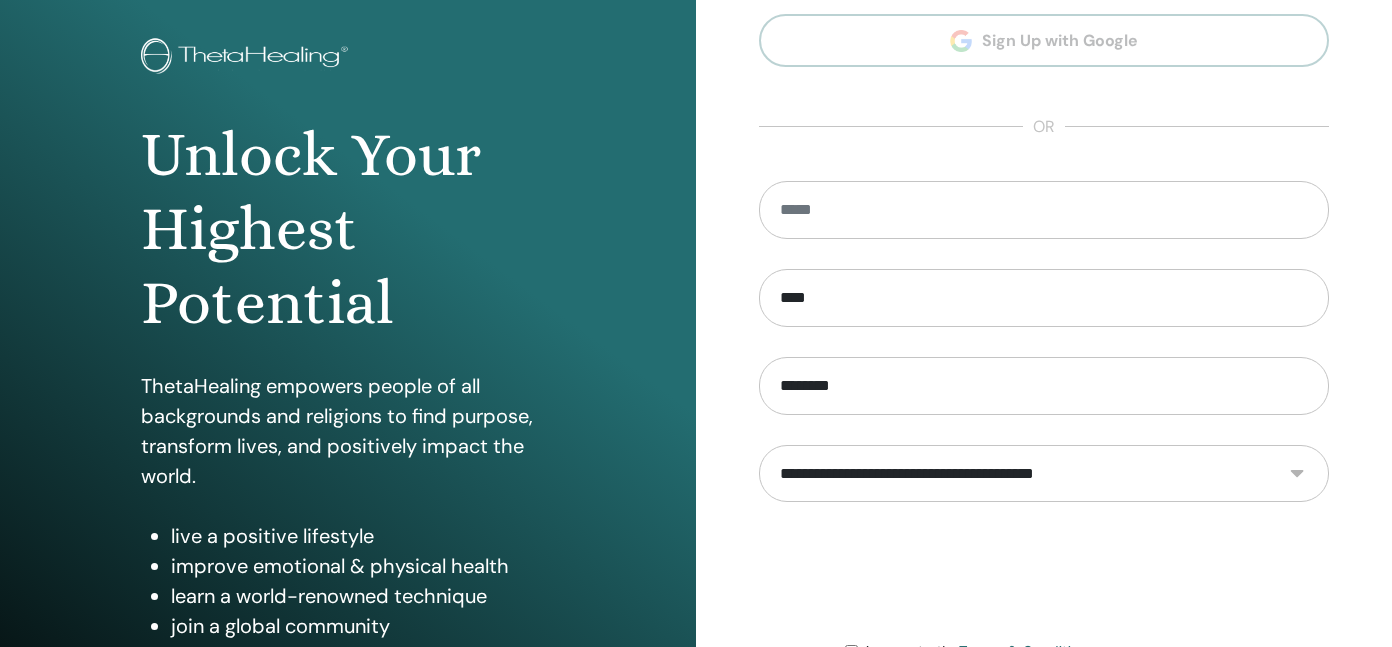 click on "**********" at bounding box center (1044, 474) 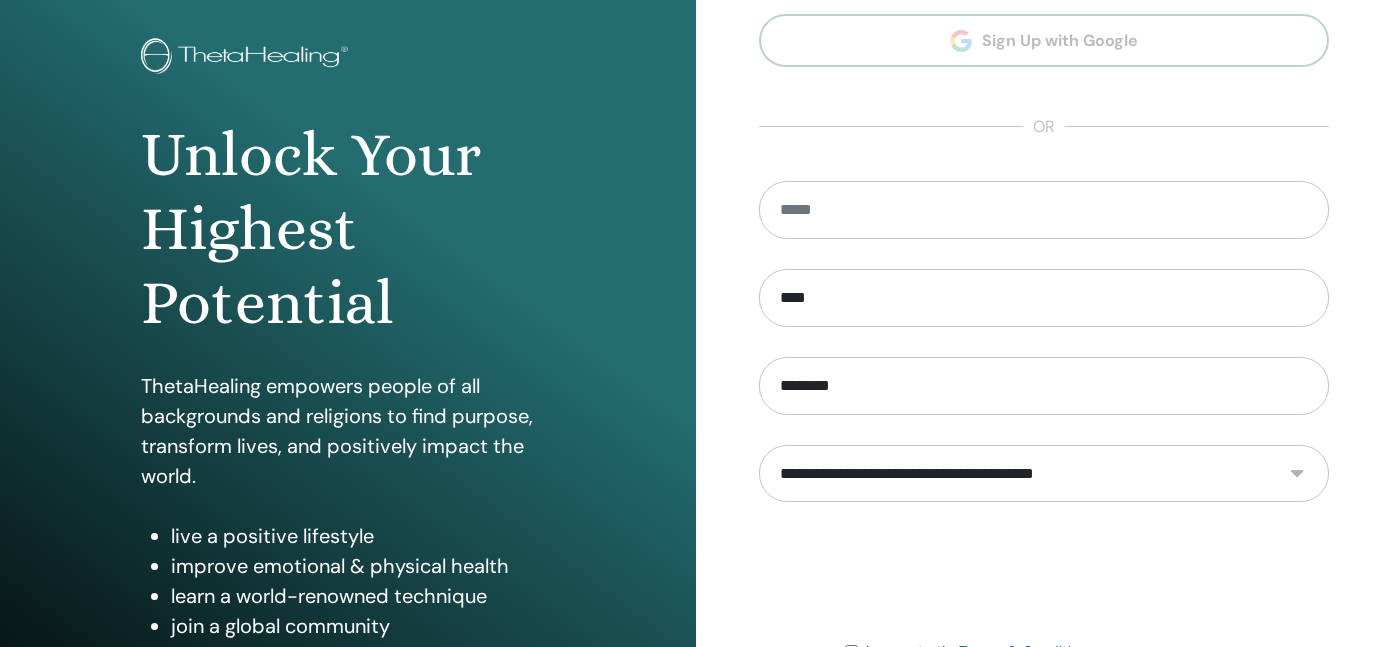 select on "***" 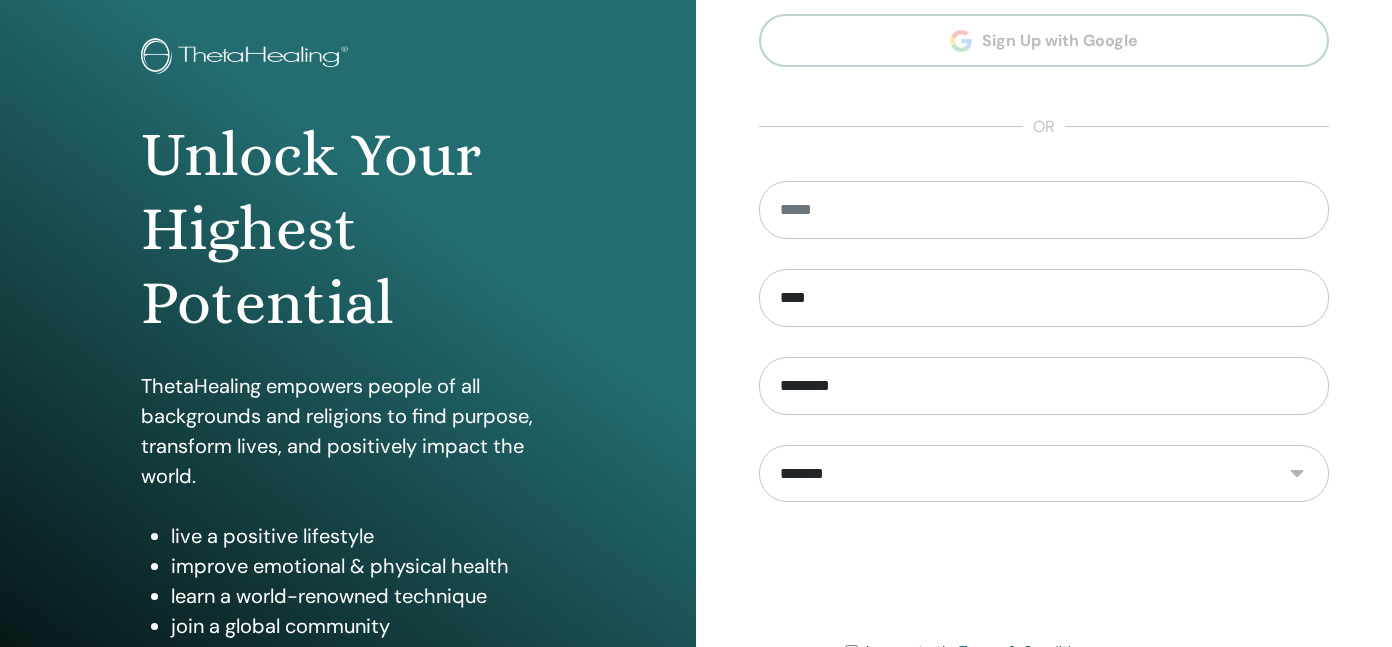 click on "**********" at bounding box center [1044, 474] 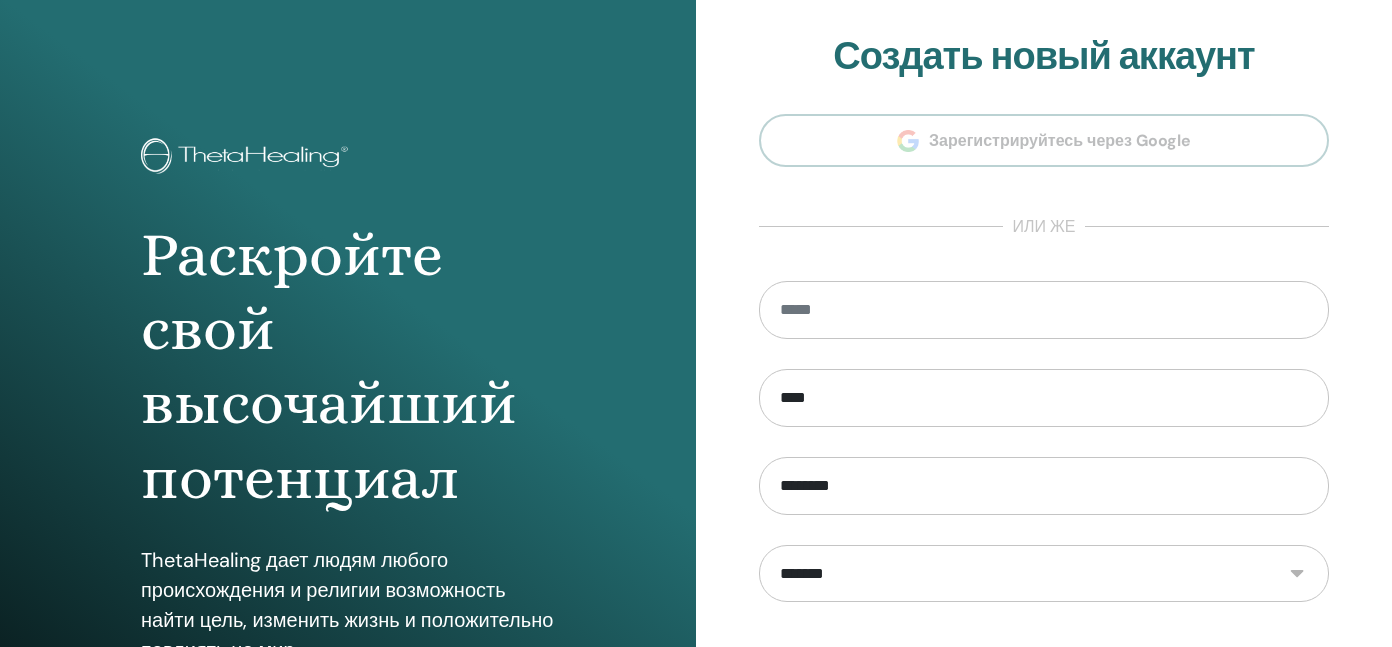 scroll, scrollTop: 0, scrollLeft: 0, axis: both 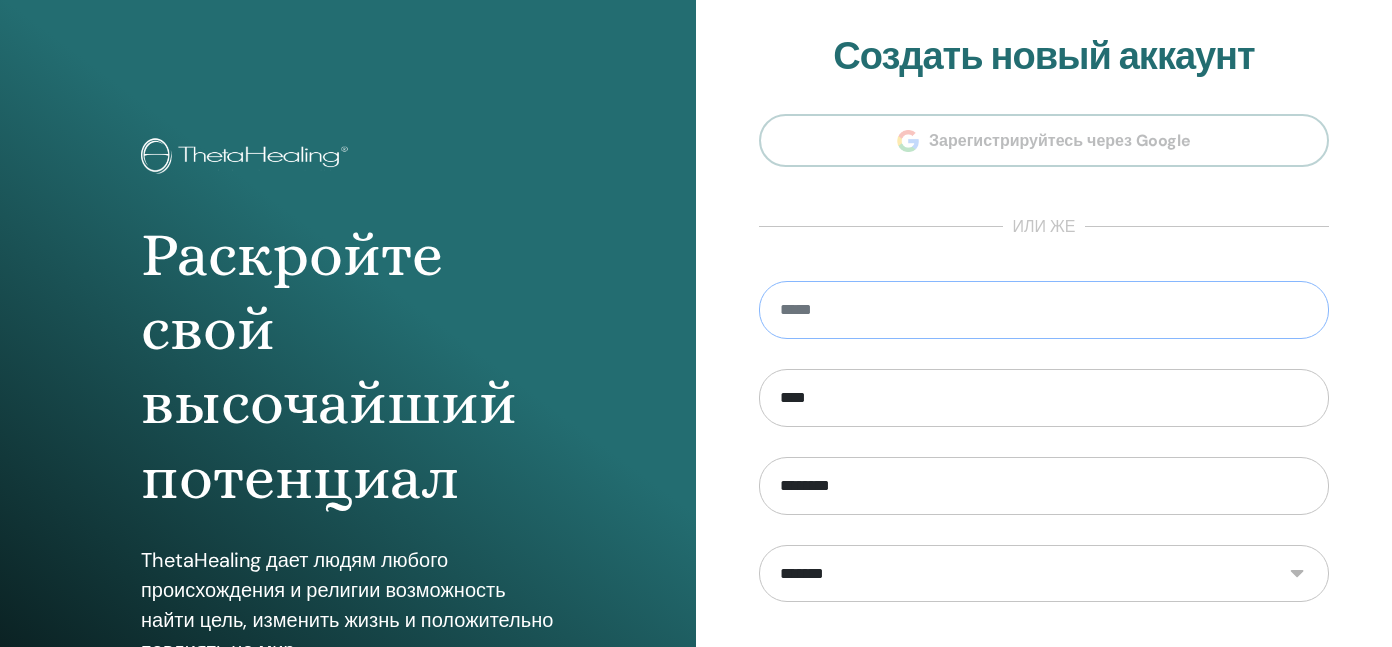 paste on "**********" 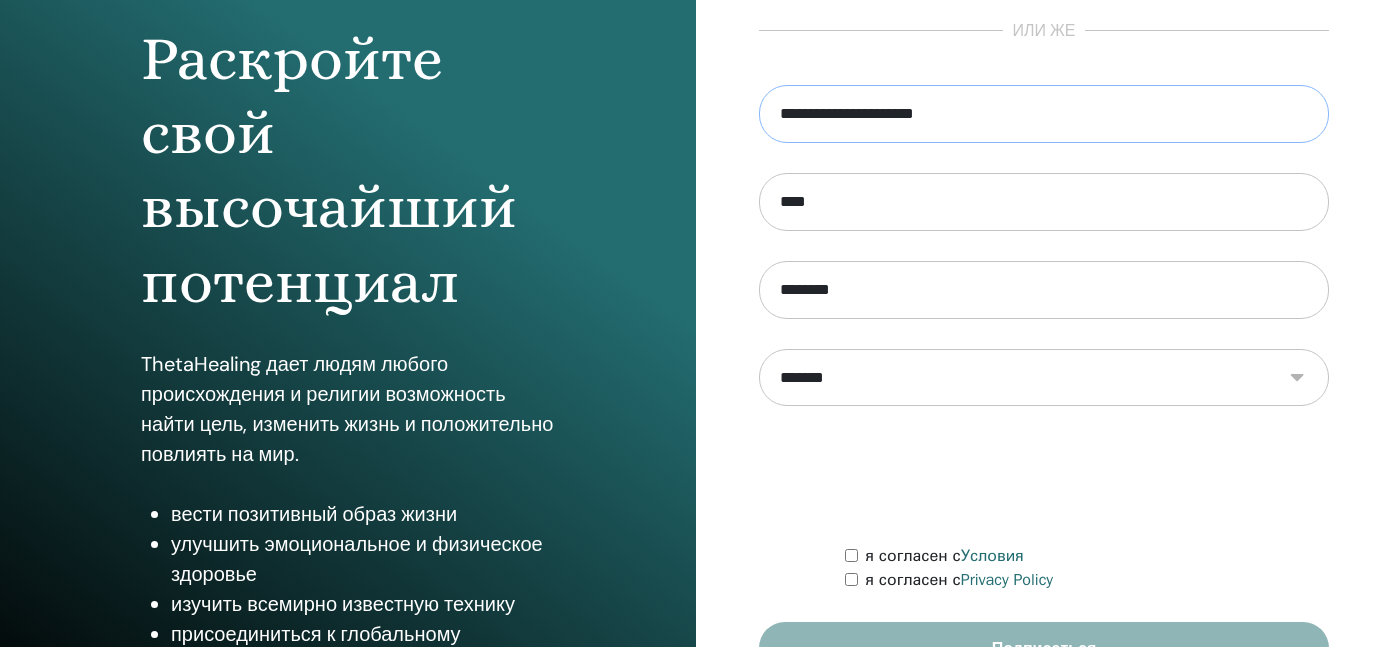 scroll, scrollTop: 200, scrollLeft: 0, axis: vertical 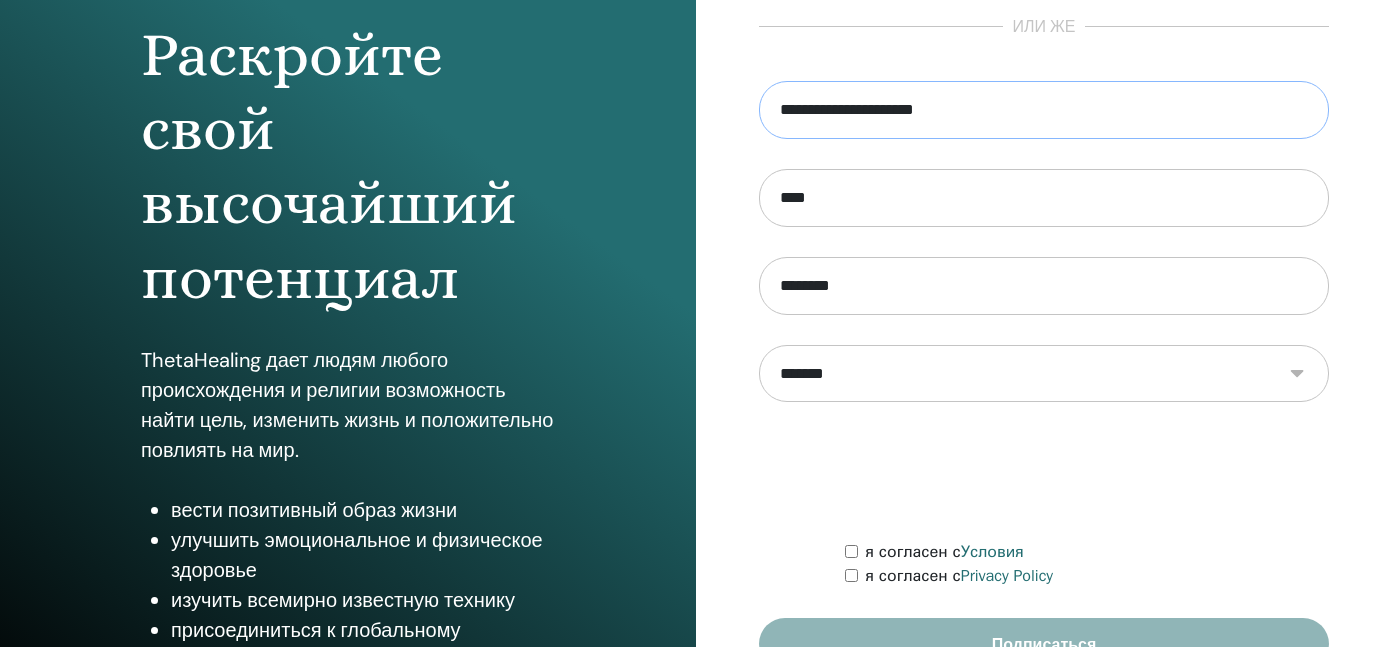 type on "**********" 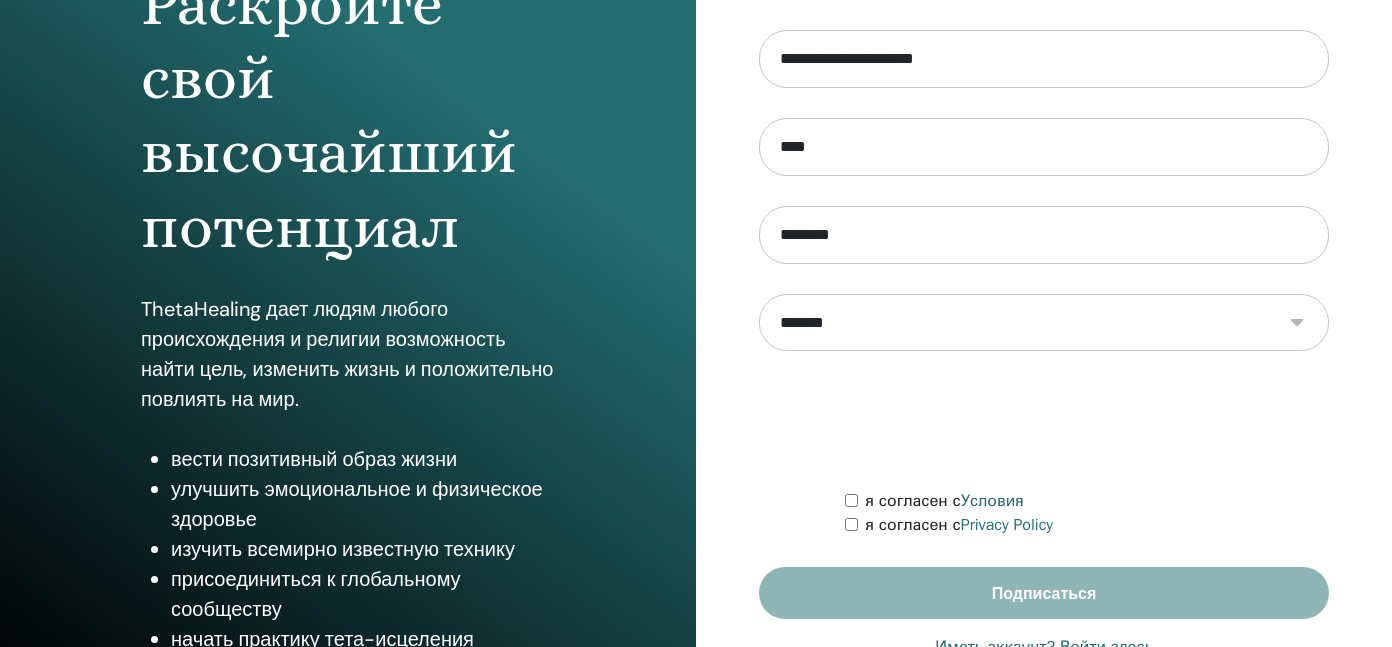 scroll, scrollTop: 300, scrollLeft: 0, axis: vertical 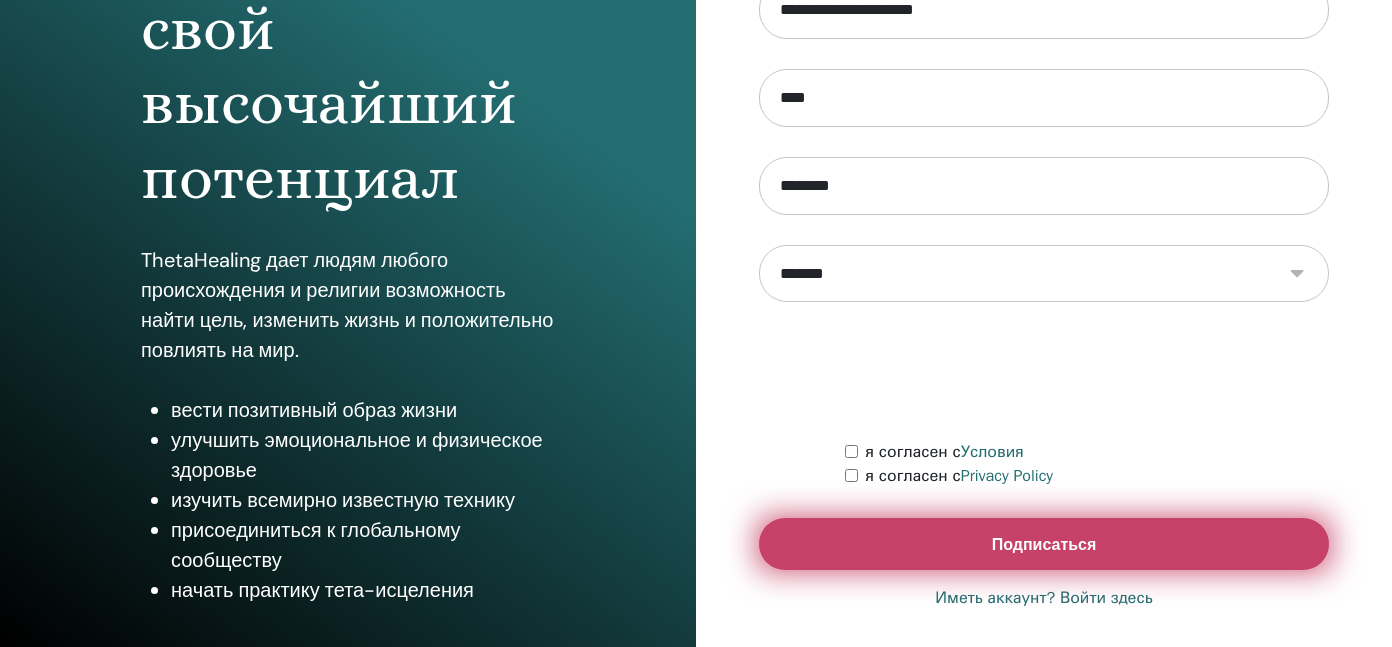 click on "Подписаться" at bounding box center [1044, 544] 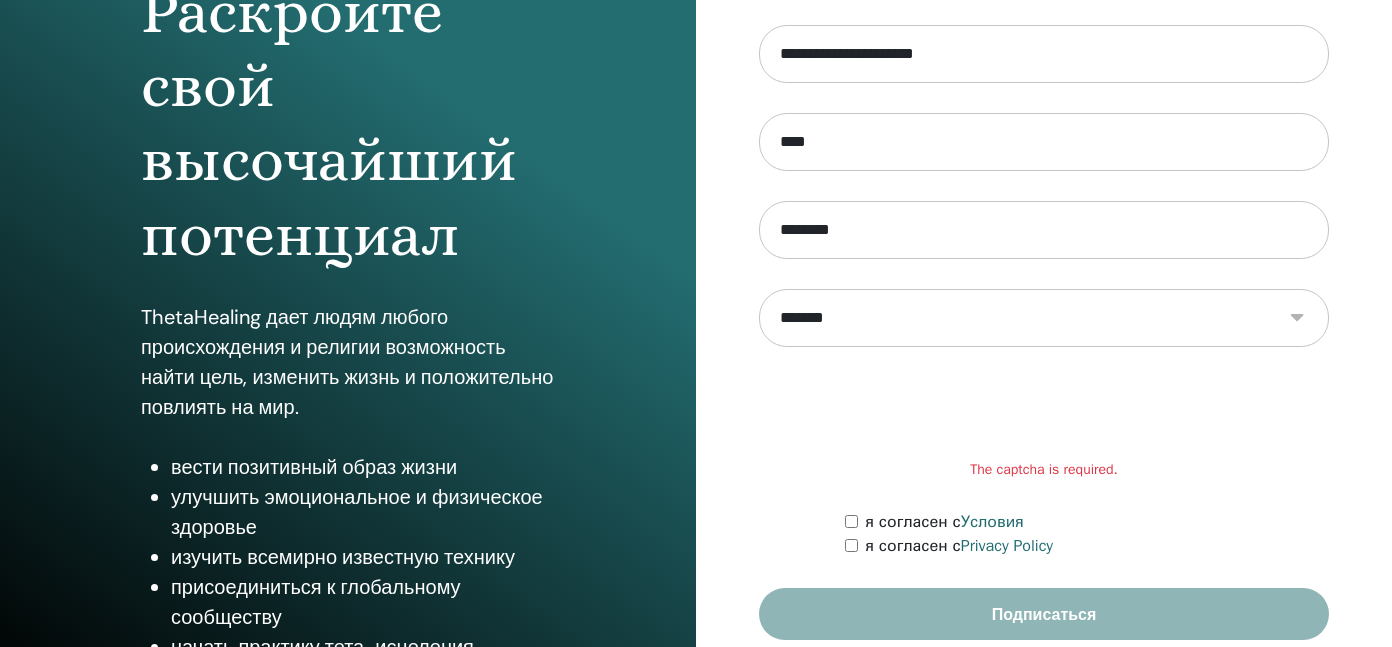 scroll, scrollTop: 300, scrollLeft: 0, axis: vertical 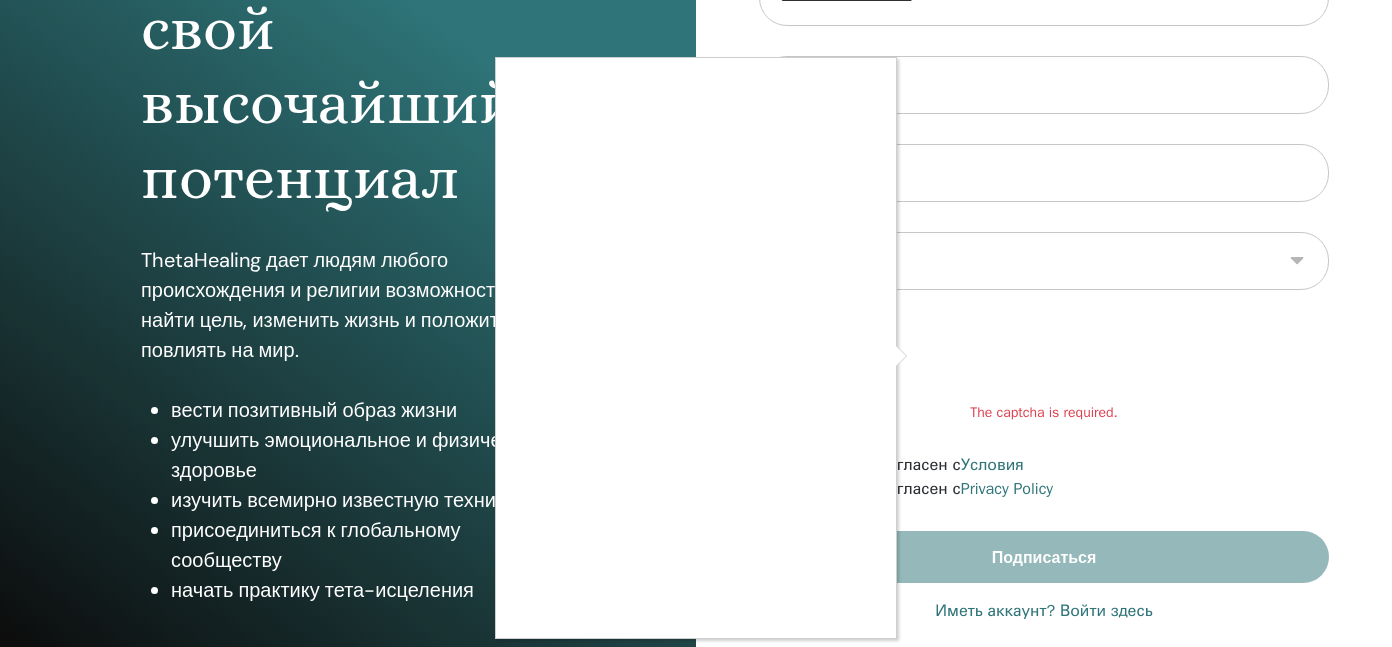 click at bounding box center [696, 323] 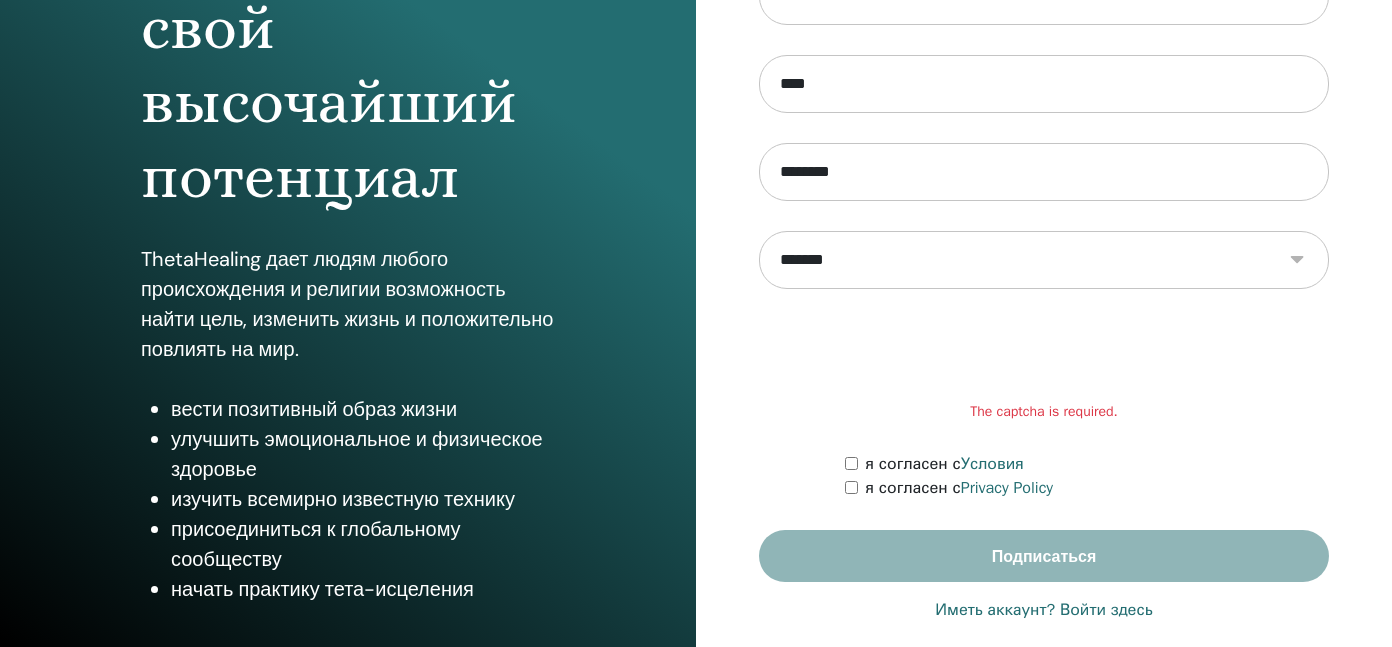 scroll, scrollTop: 312, scrollLeft: 0, axis: vertical 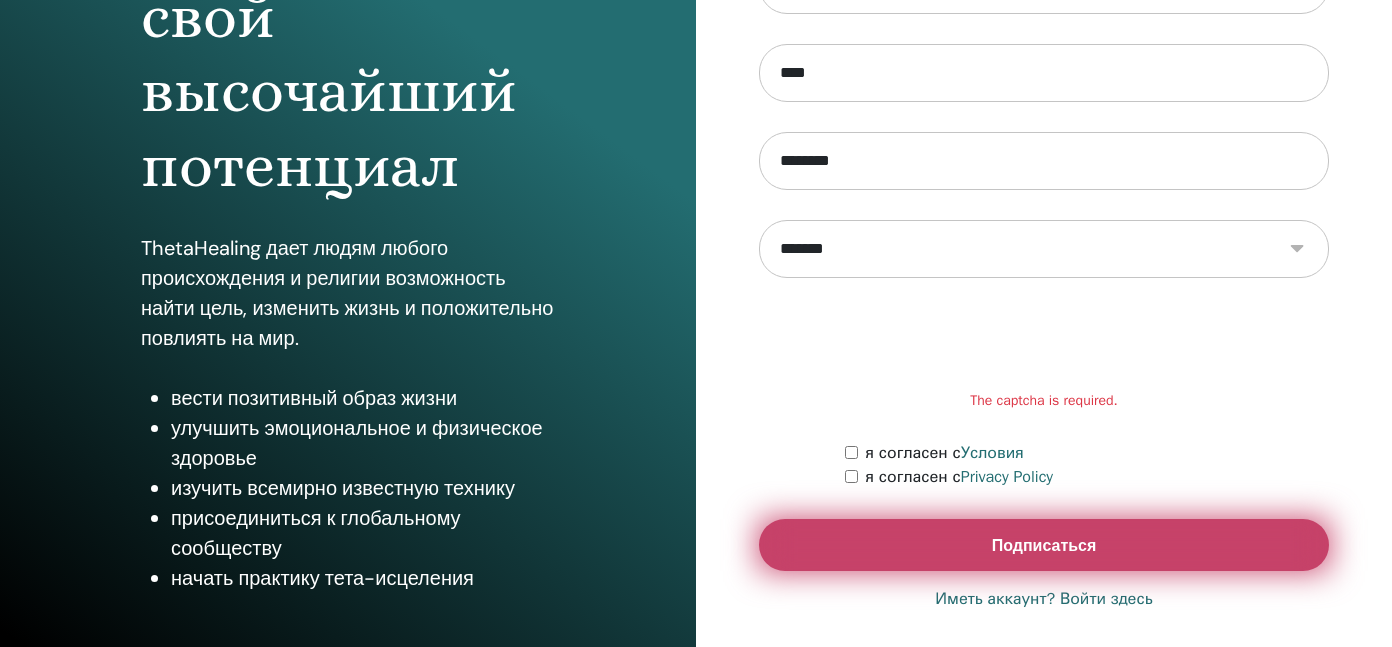 click on "Подписаться" at bounding box center [1044, 545] 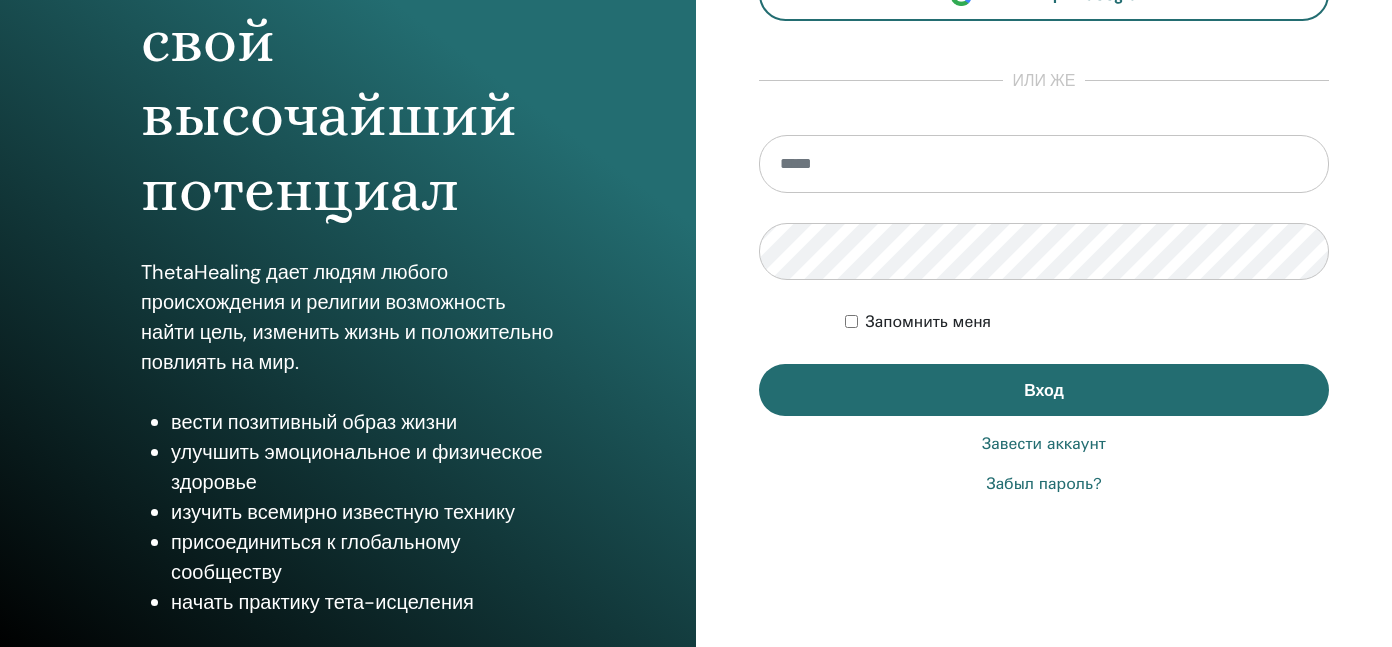 scroll, scrollTop: 300, scrollLeft: 0, axis: vertical 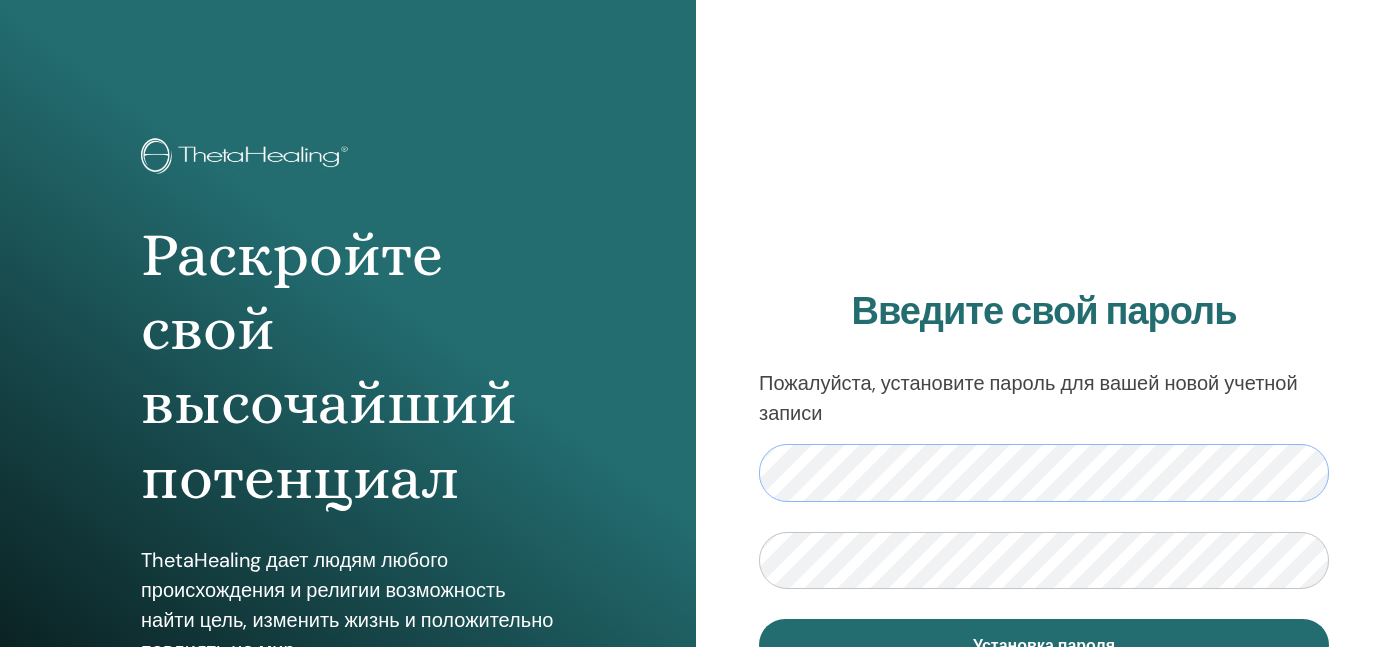 click on "Введите свой пароль
Пожалуйста, установите пароль для вашей новой учетной записи
Установка пароля" at bounding box center [1044, 480] 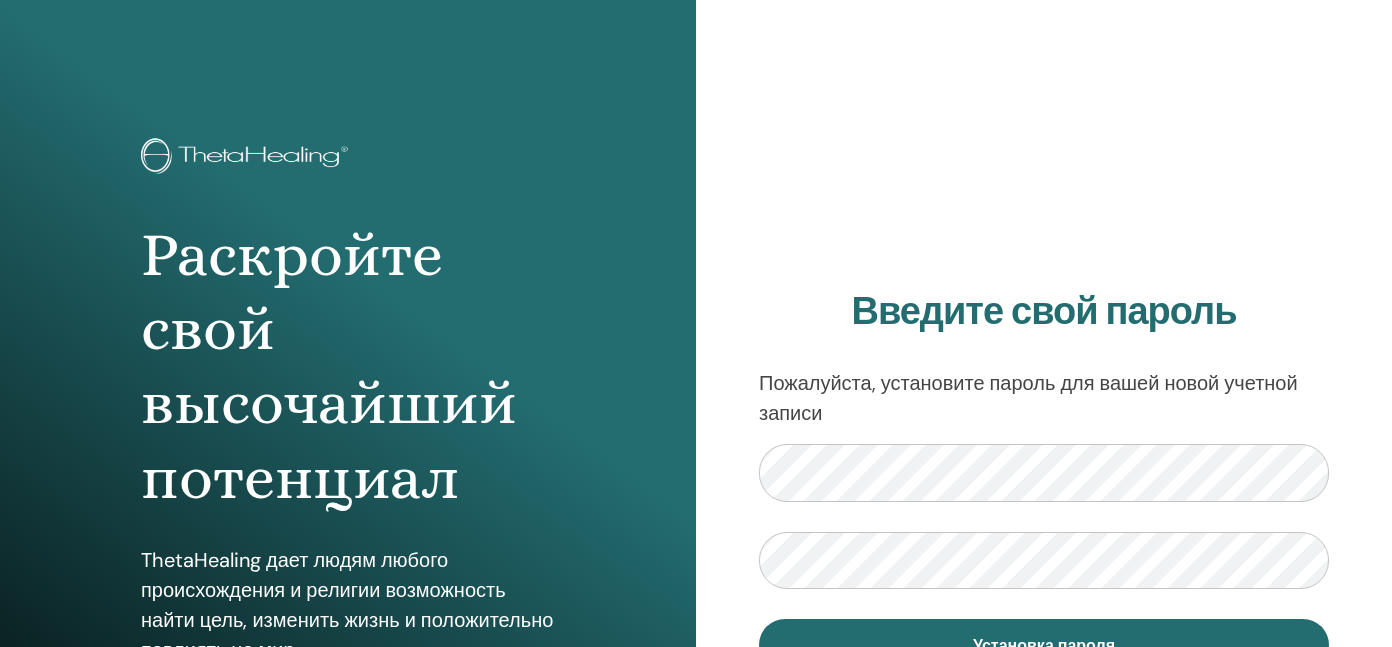 scroll, scrollTop: 24, scrollLeft: 0, axis: vertical 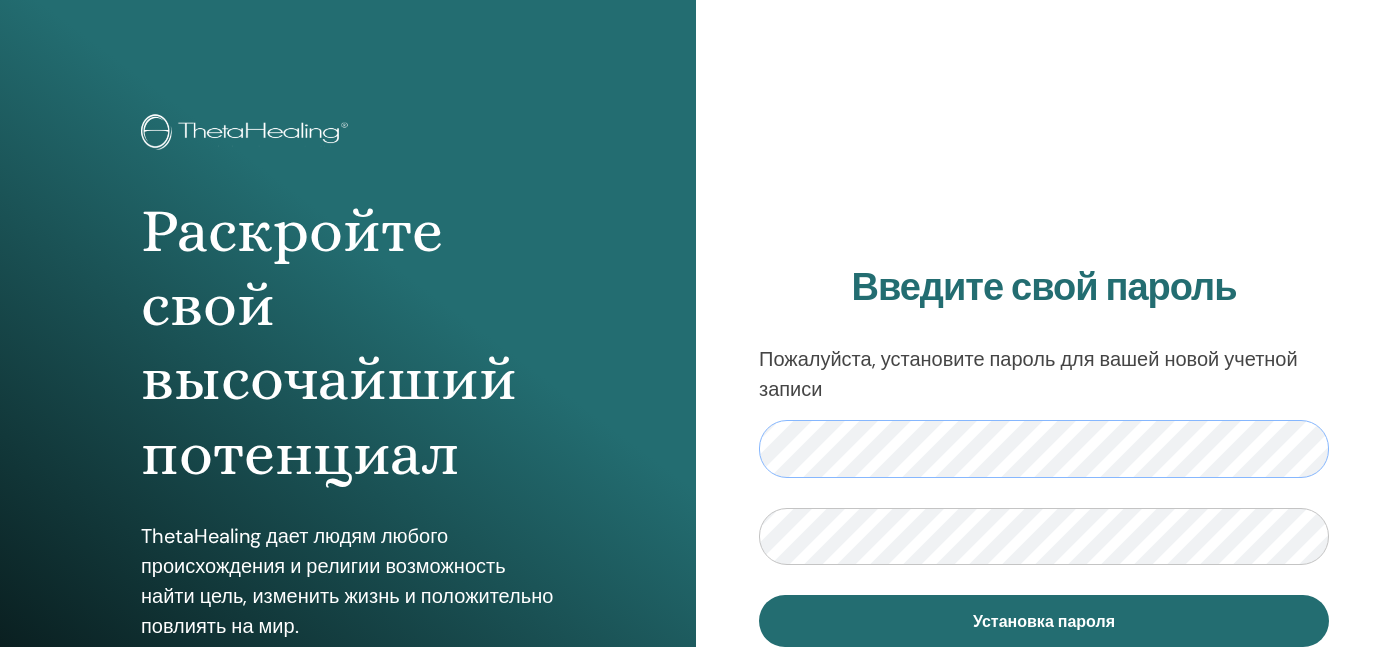 click on "Введите свой пароль
Пожалуйста, установите пароль для вашей новой учетной записи
Установка пароля" at bounding box center [1044, 456] 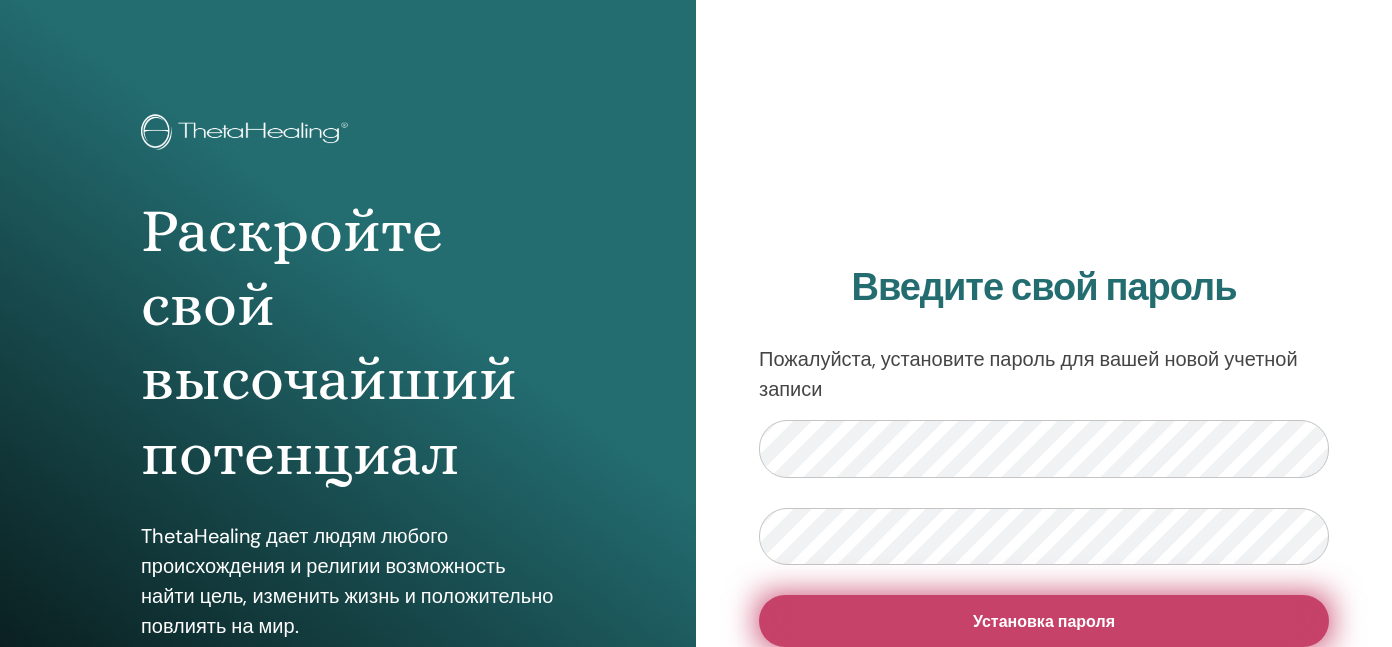 click on "Установка пароля" at bounding box center (1044, 621) 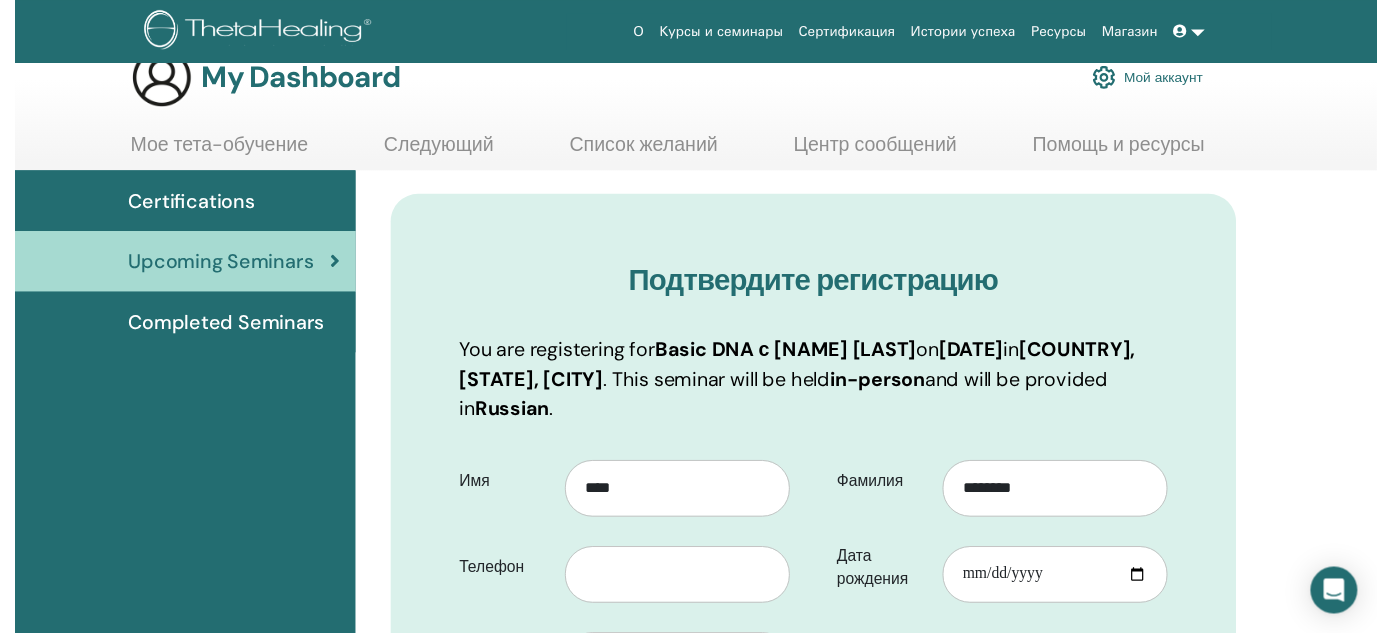 scroll, scrollTop: 380, scrollLeft: 0, axis: vertical 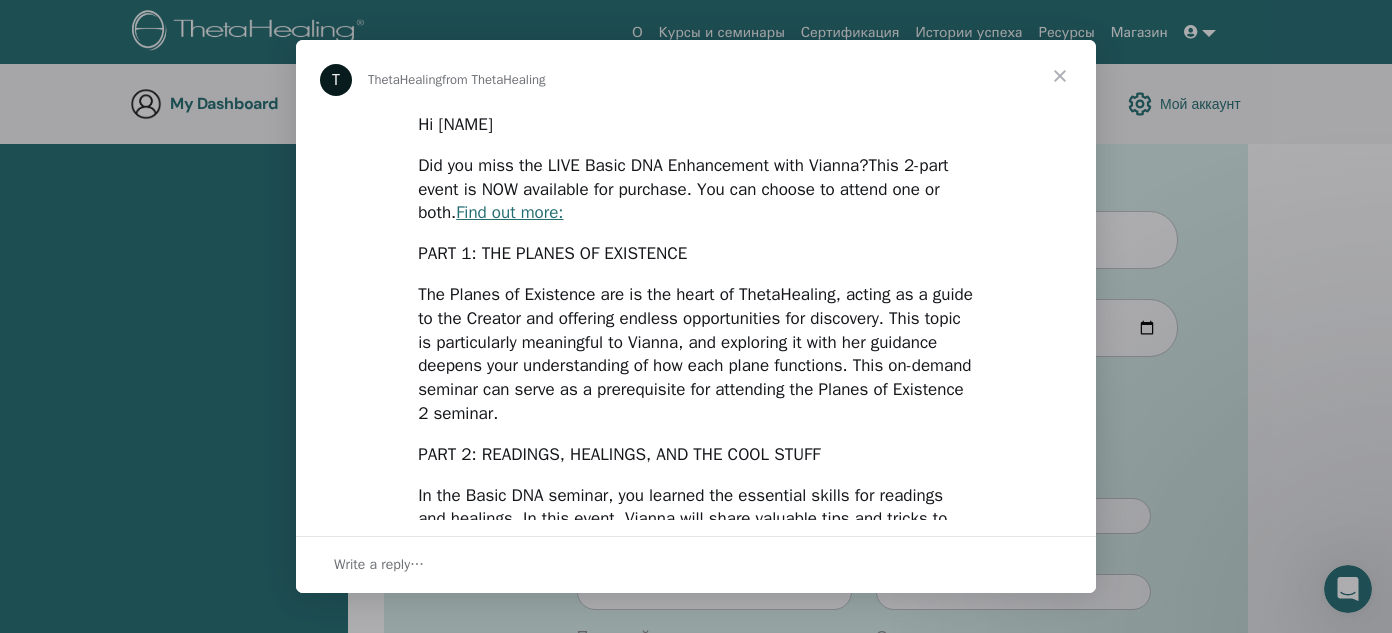 click at bounding box center (1060, 76) 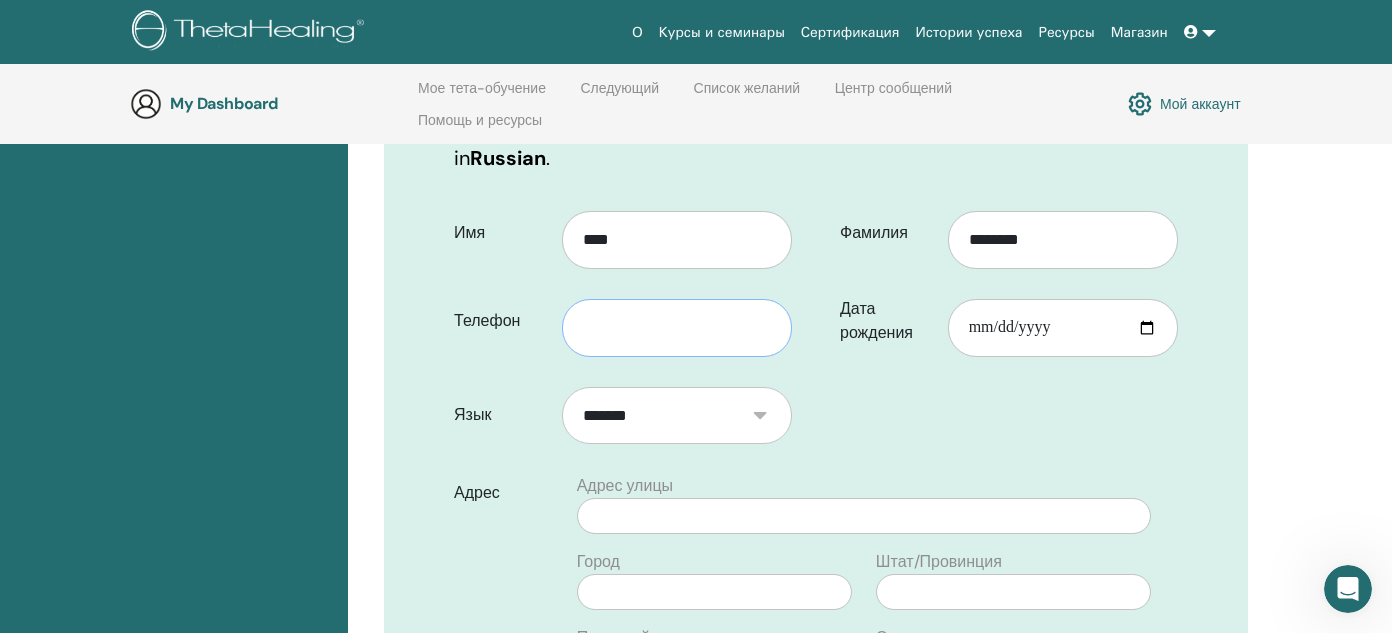 click at bounding box center [677, 328] 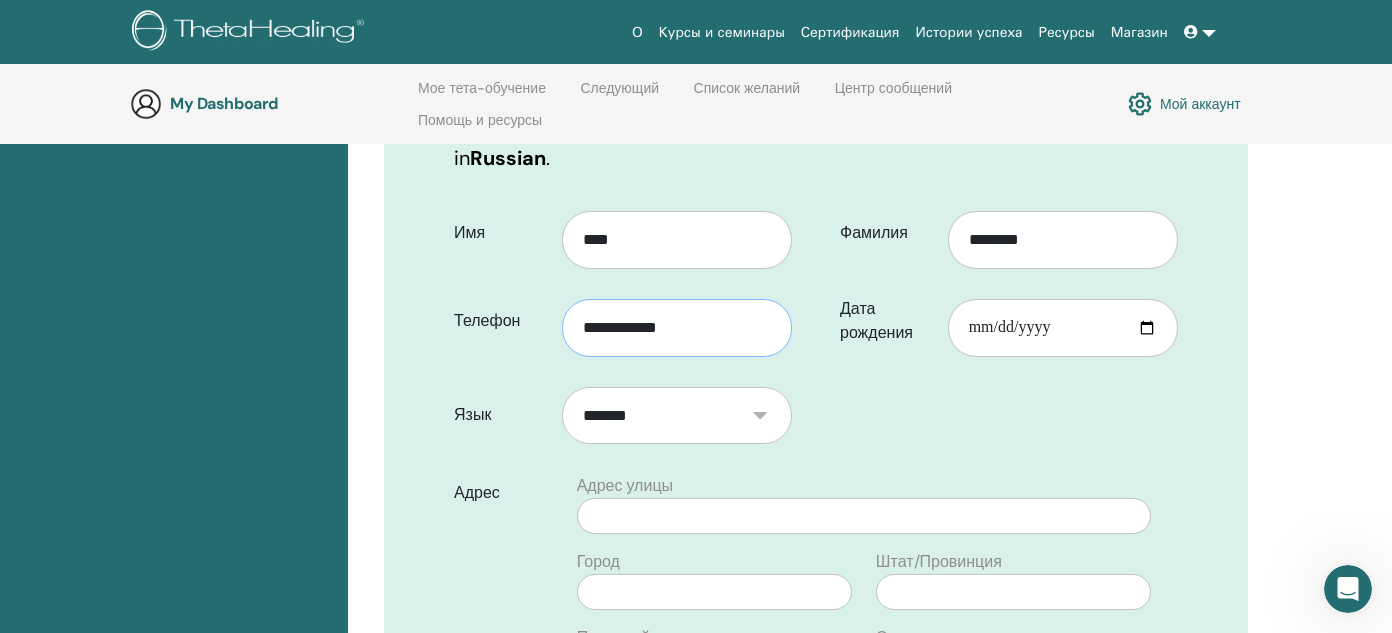 type on "**********" 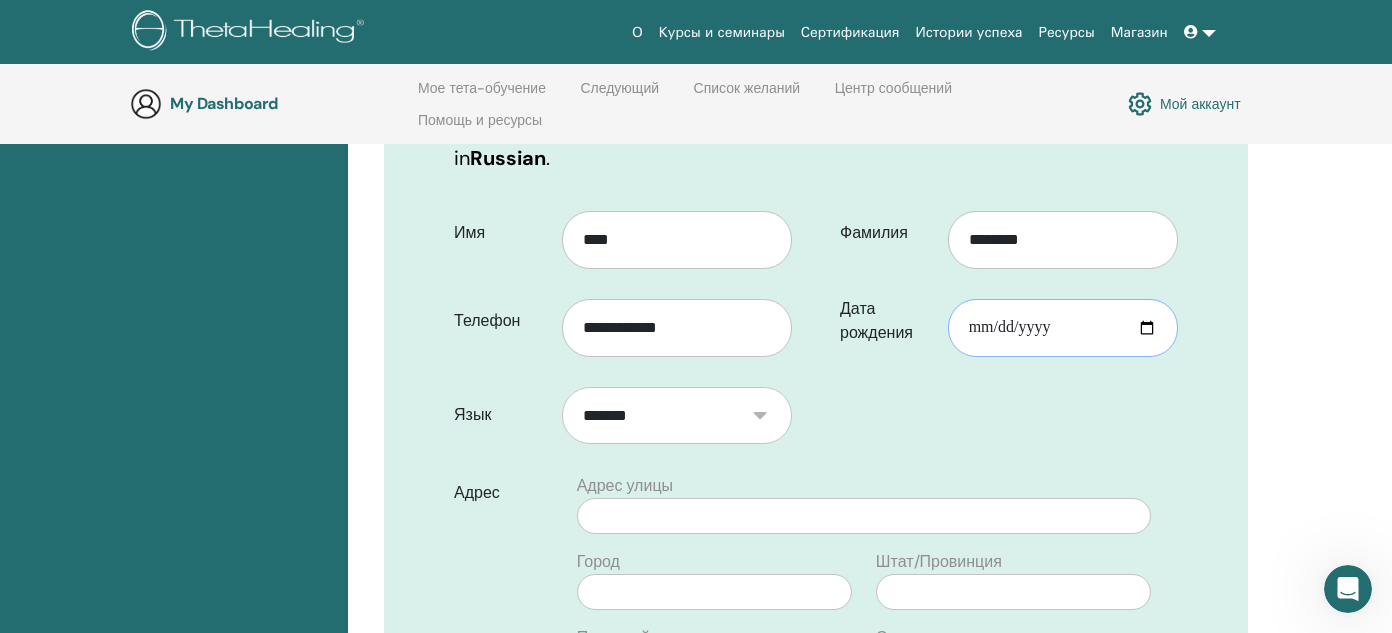 click on "Дата рождения" at bounding box center [1063, 328] 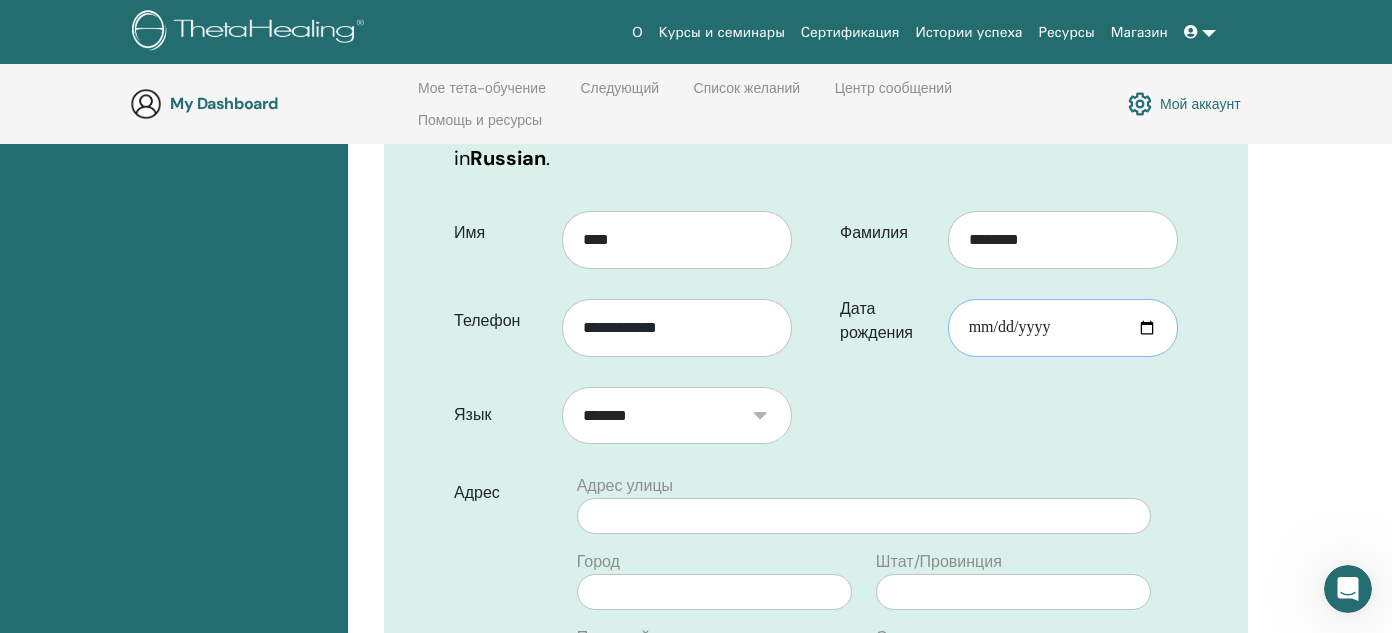 type on "**********" 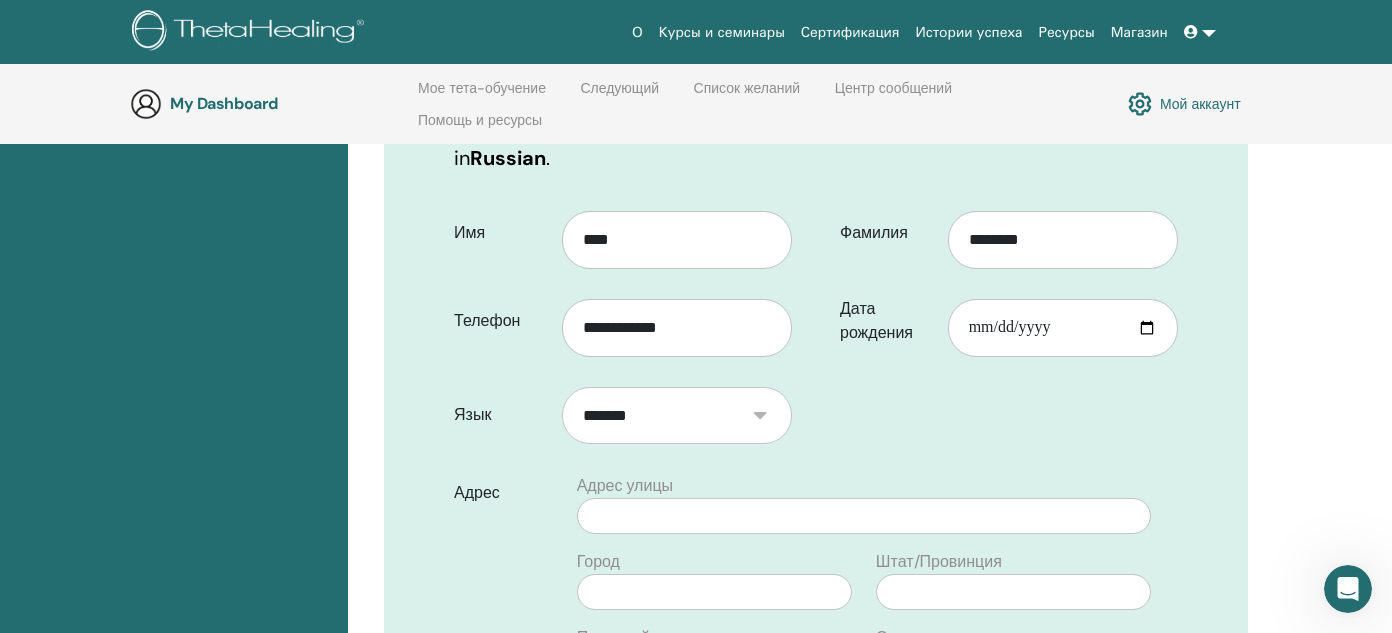 click on "**********" at bounding box center [816, 630] 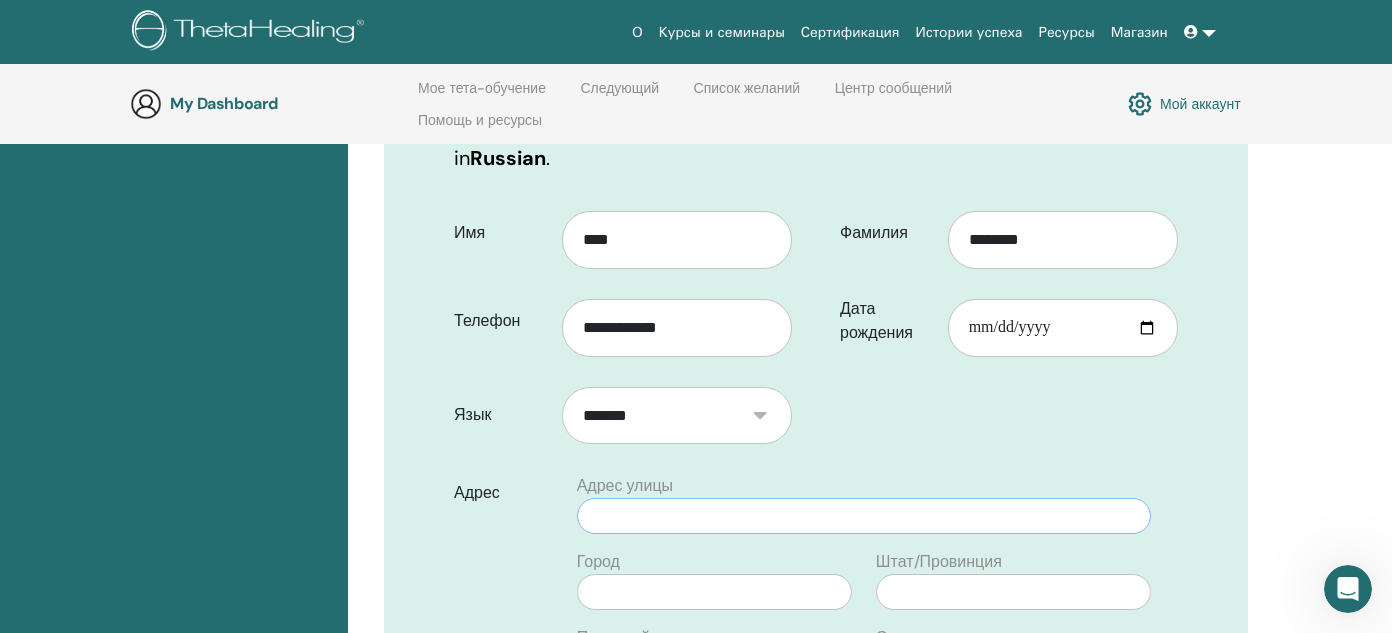 click at bounding box center [864, 516] 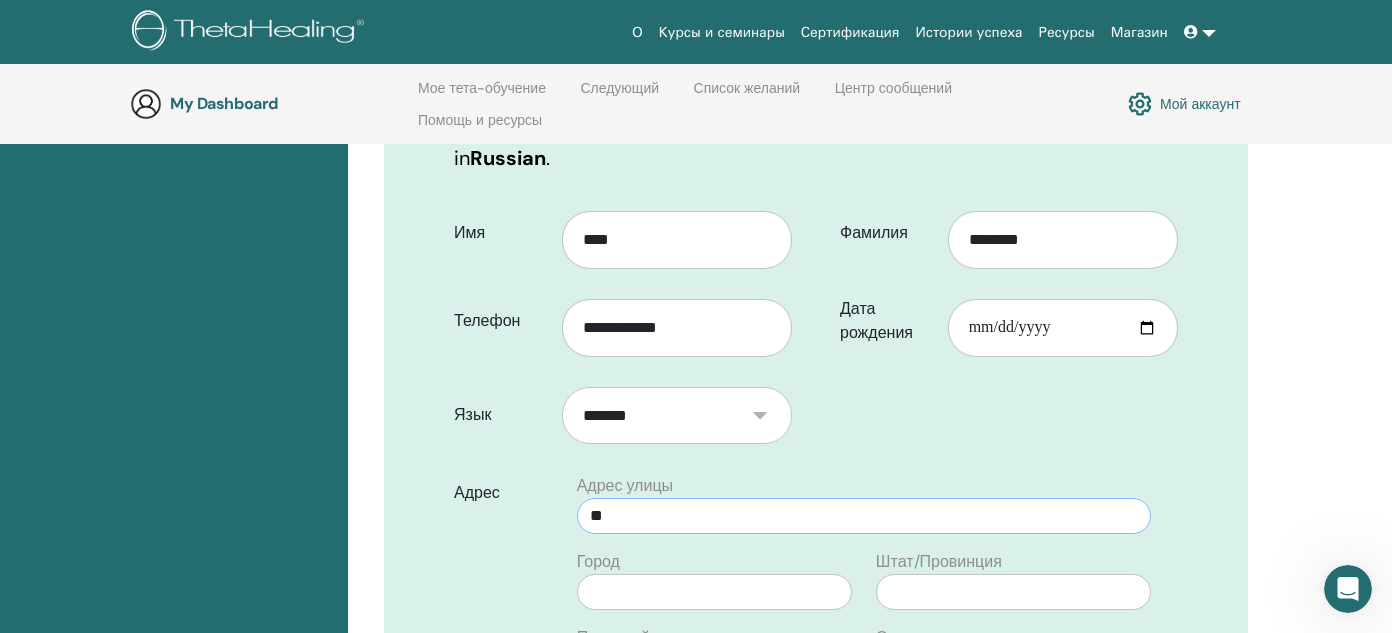 type on "*" 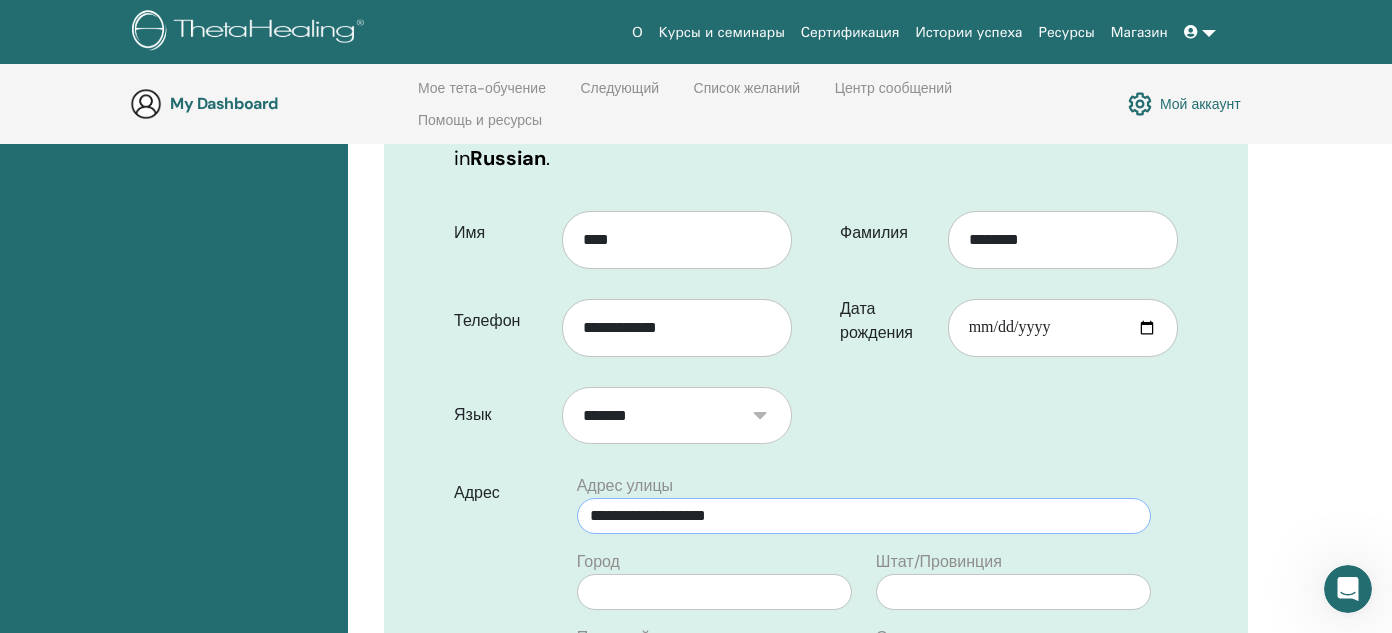 type on "**********" 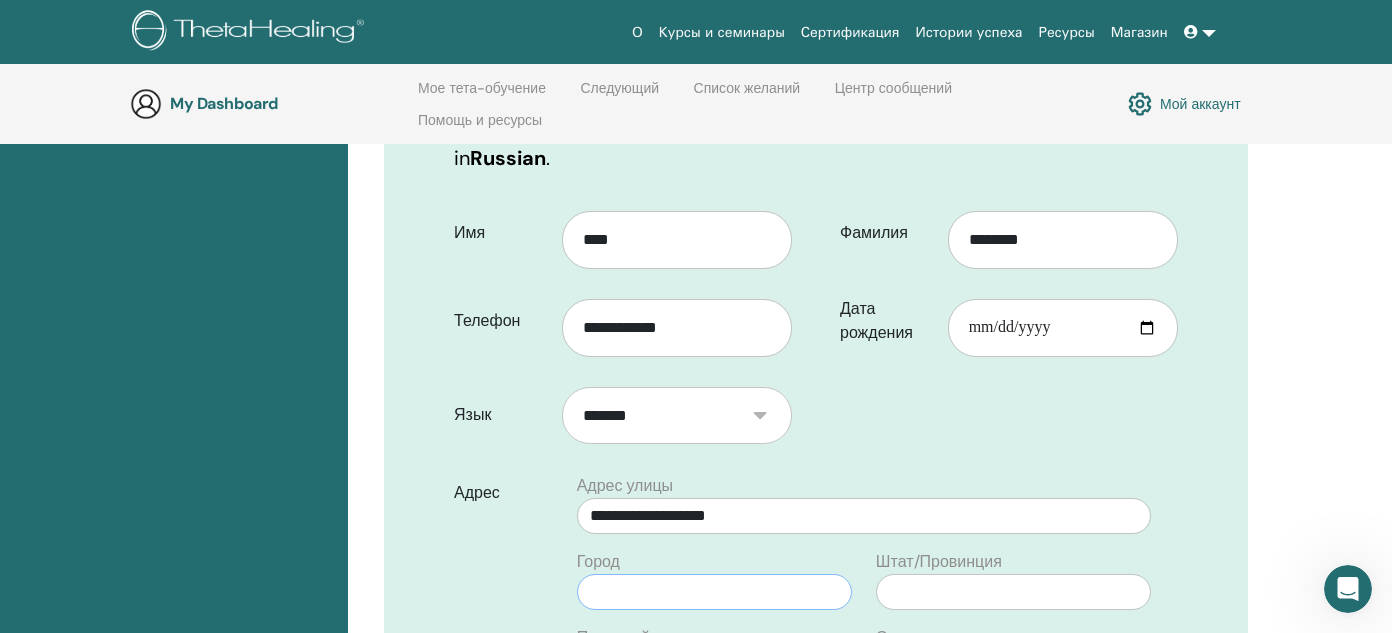 click at bounding box center [714, 592] 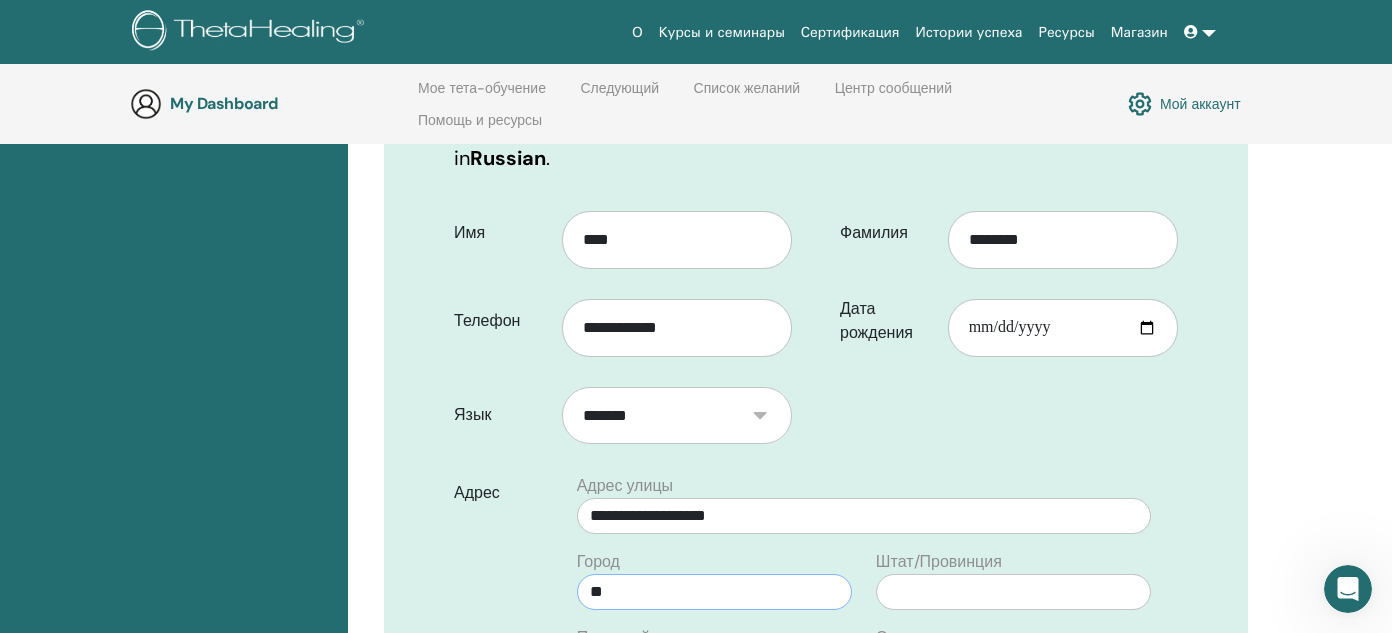 type on "*" 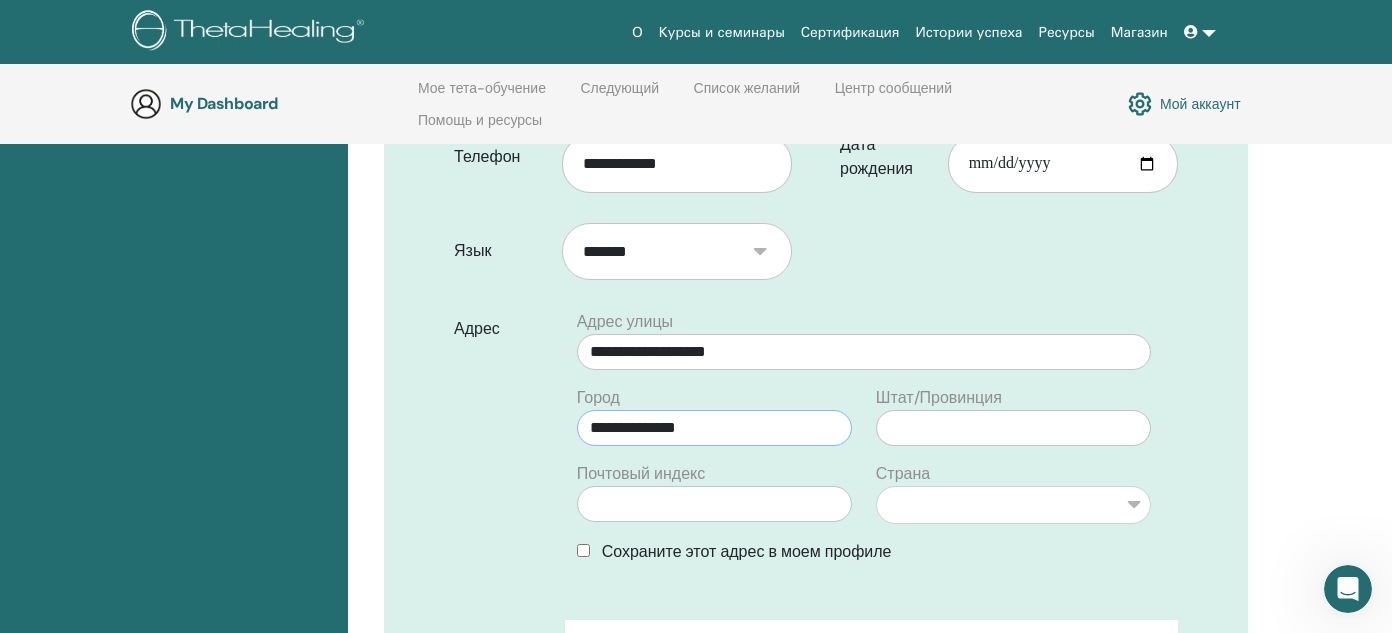 scroll, scrollTop: 580, scrollLeft: 0, axis: vertical 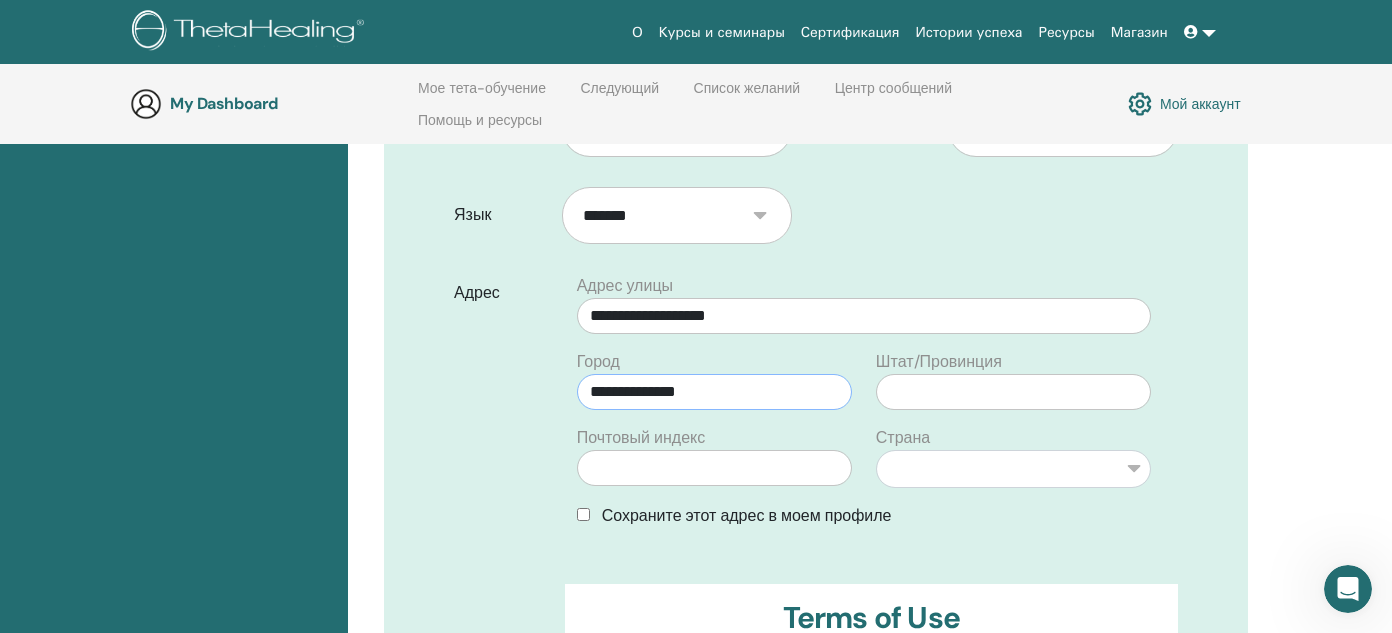 type on "**********" 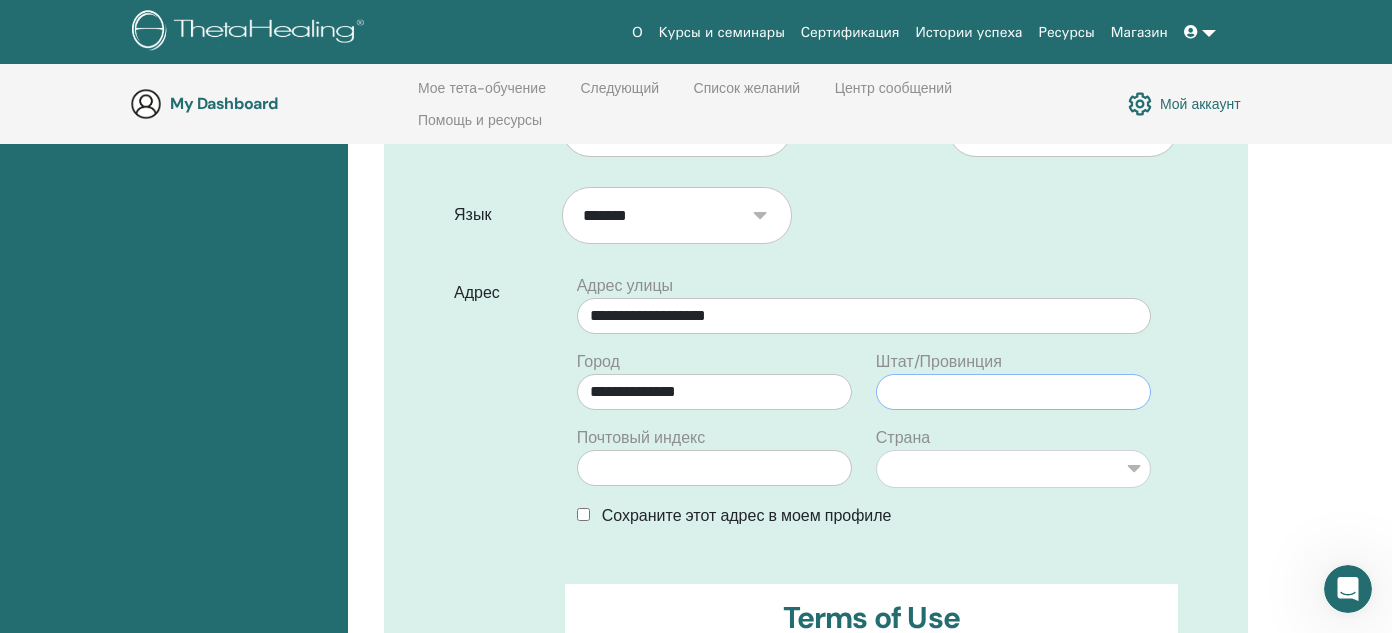 click at bounding box center (1013, 392) 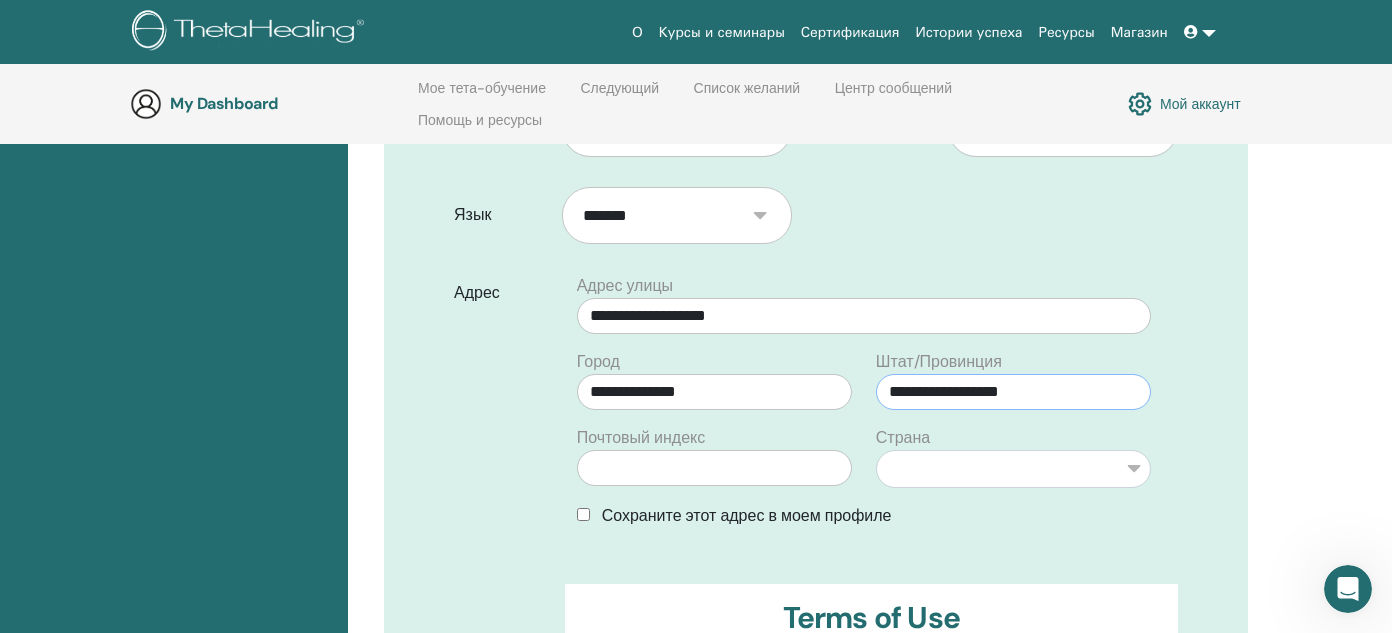 type on "**********" 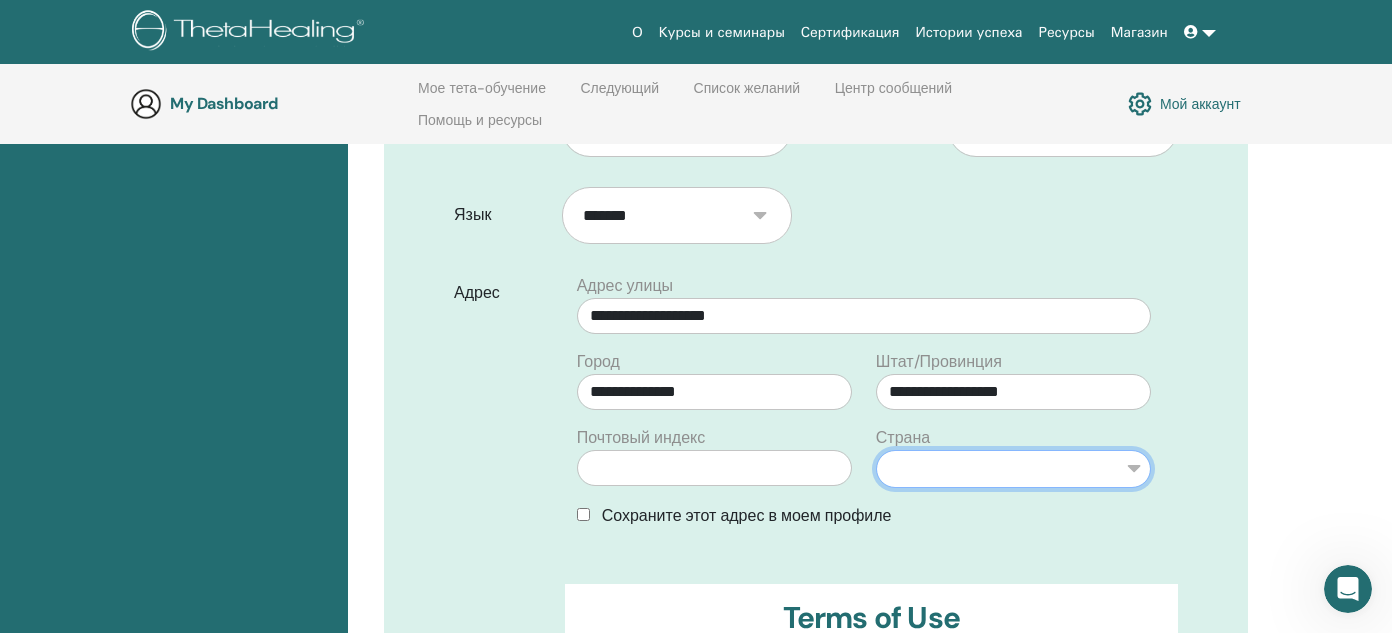 click on "**********" at bounding box center (1013, 469) 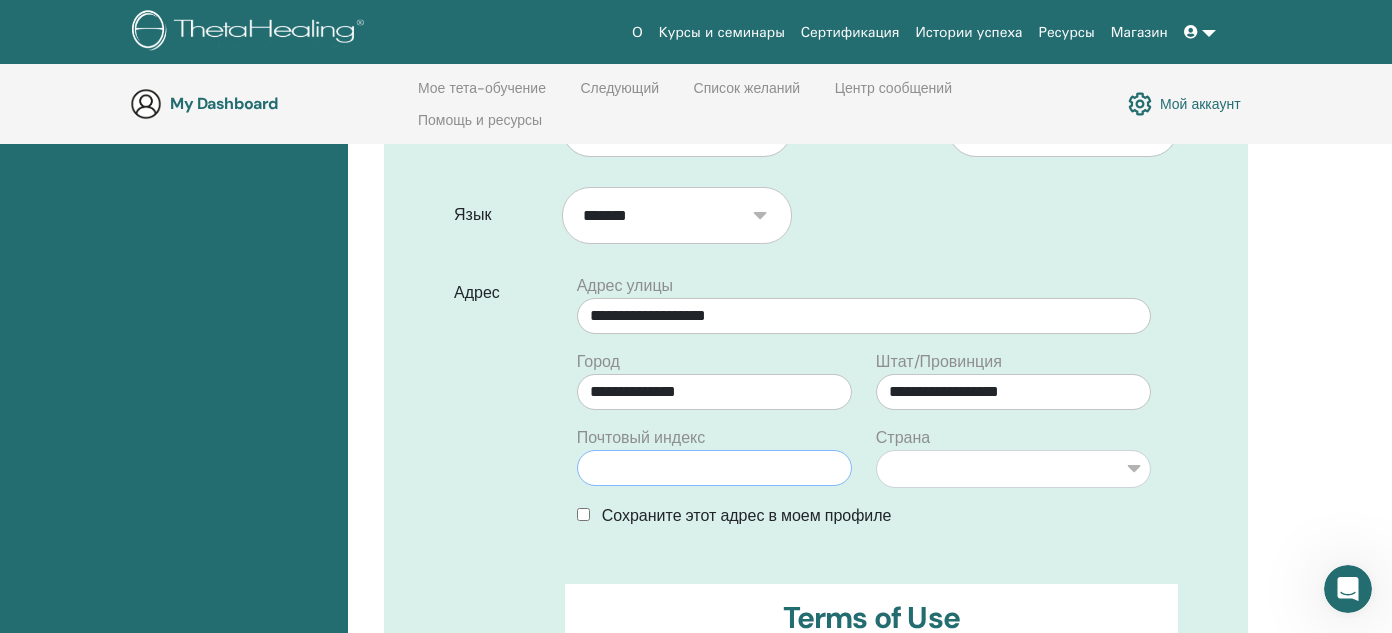 click at bounding box center [714, 468] 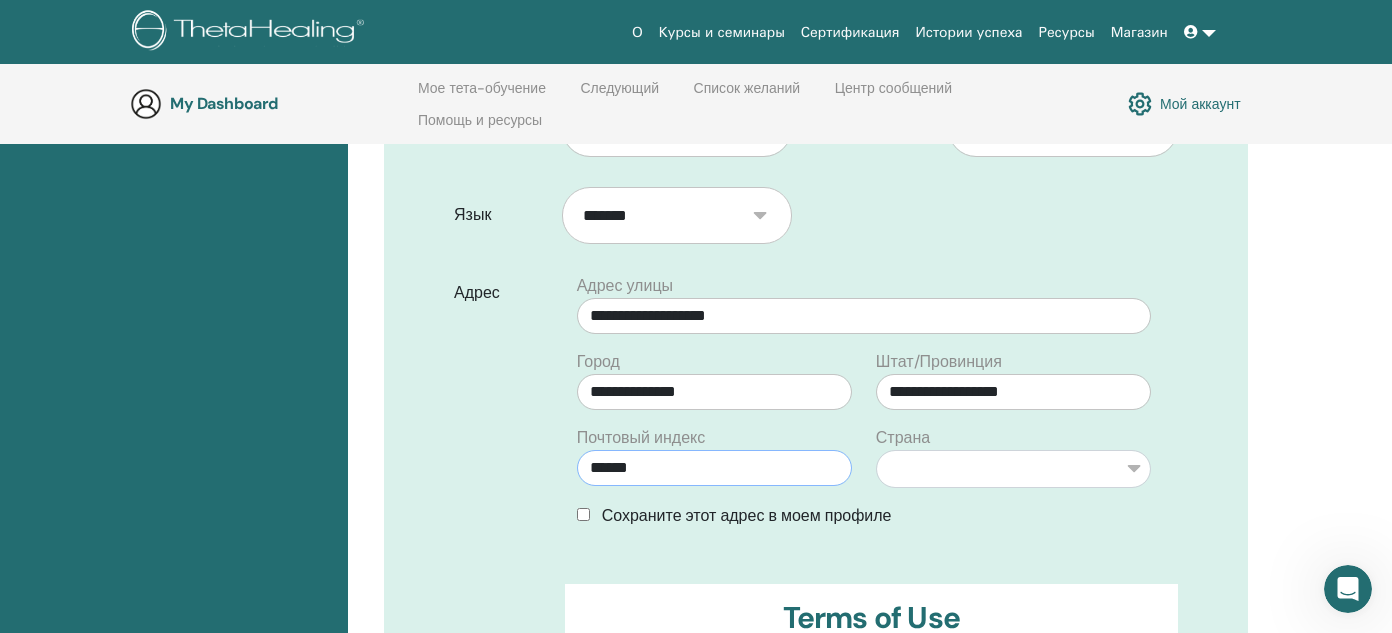 type on "******" 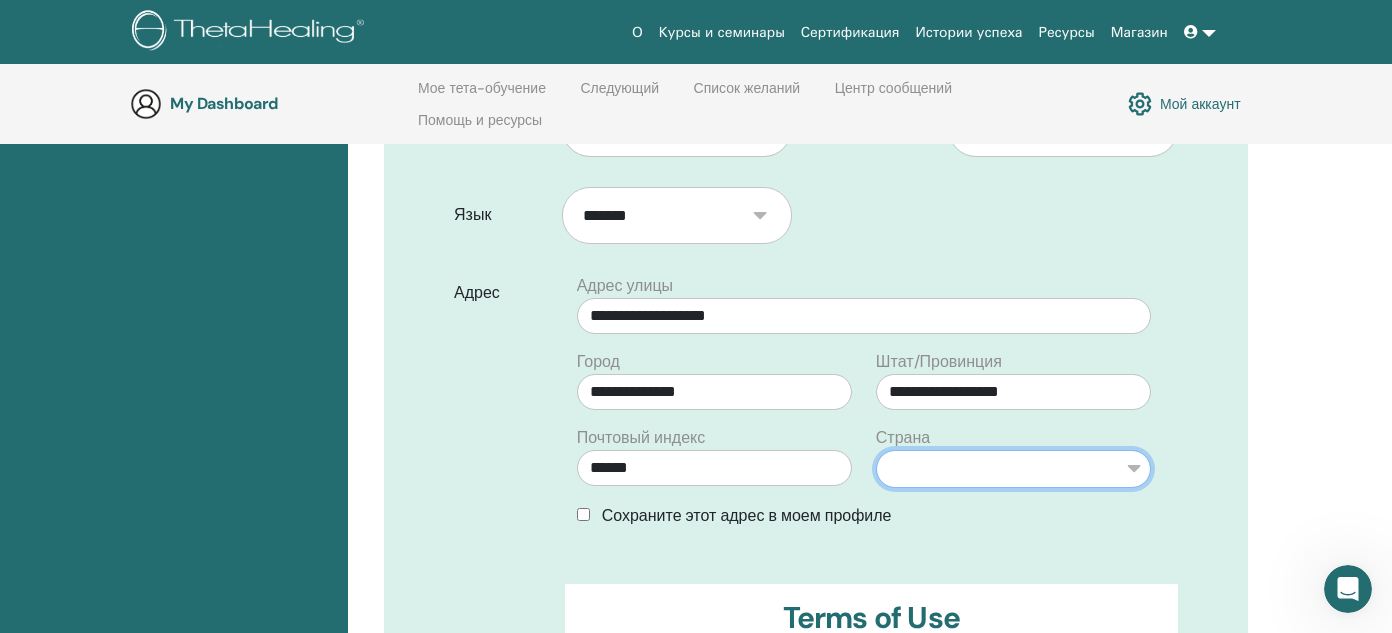 click on "**********" at bounding box center [1013, 469] 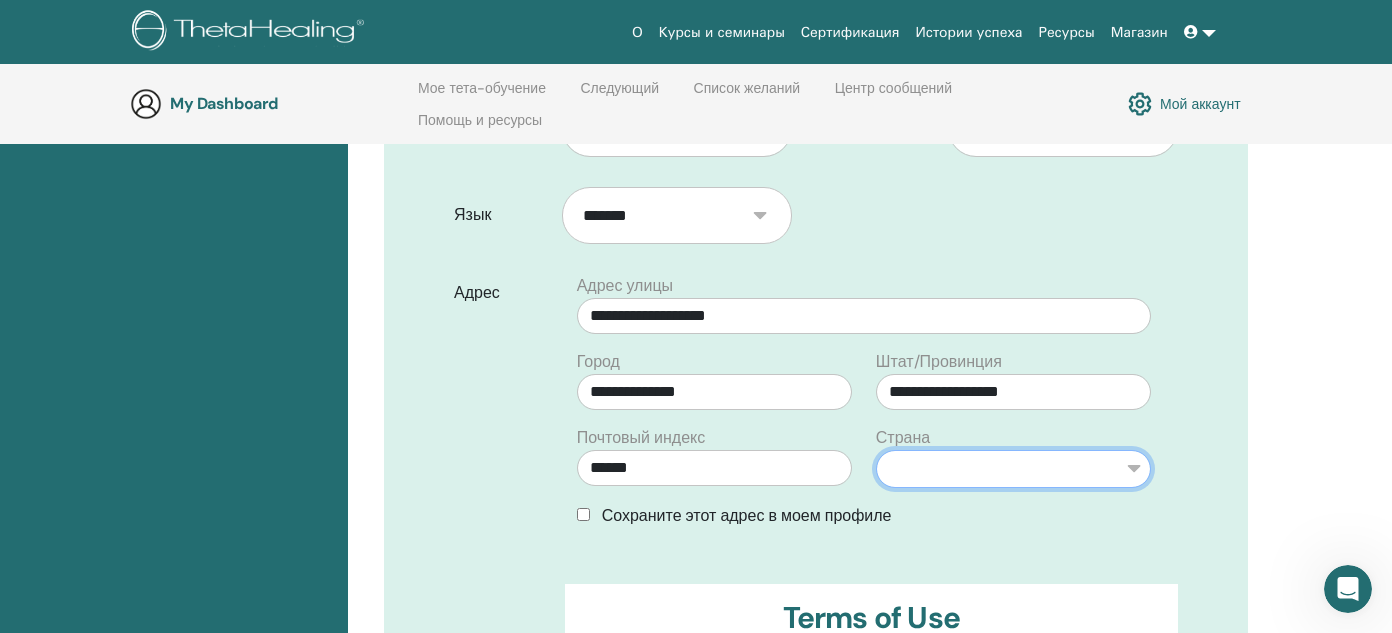 select on "**" 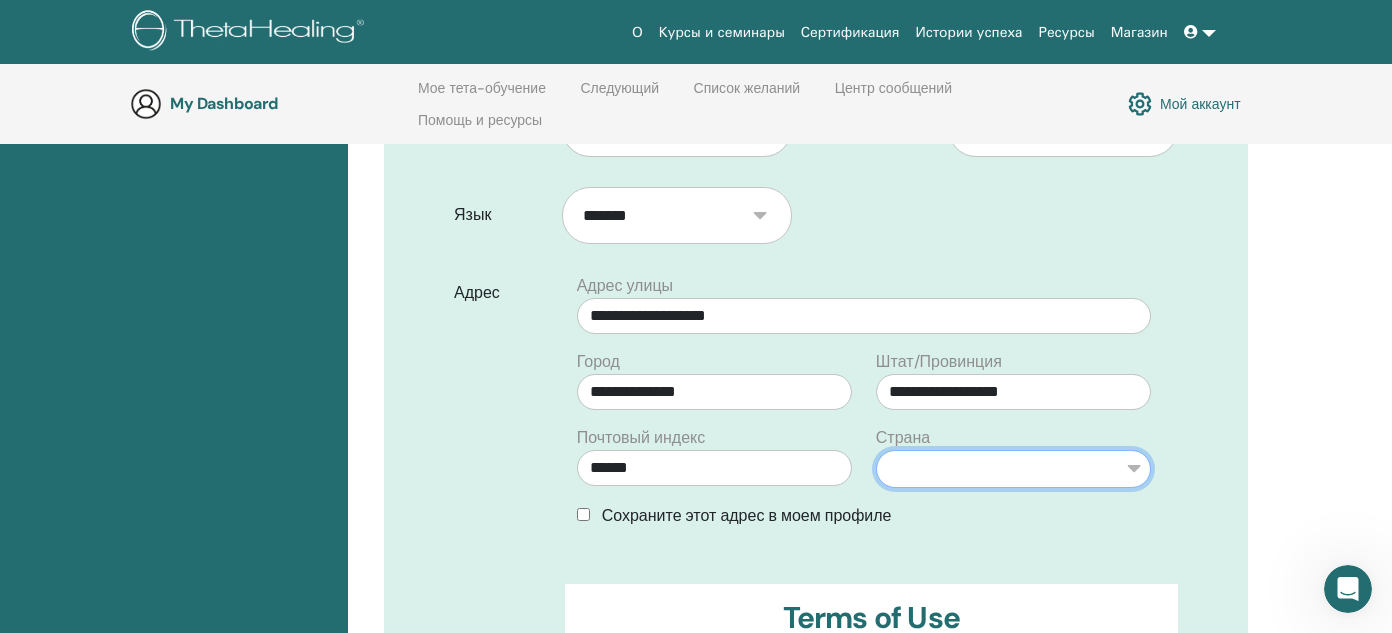 click on "**********" at bounding box center [1013, 469] 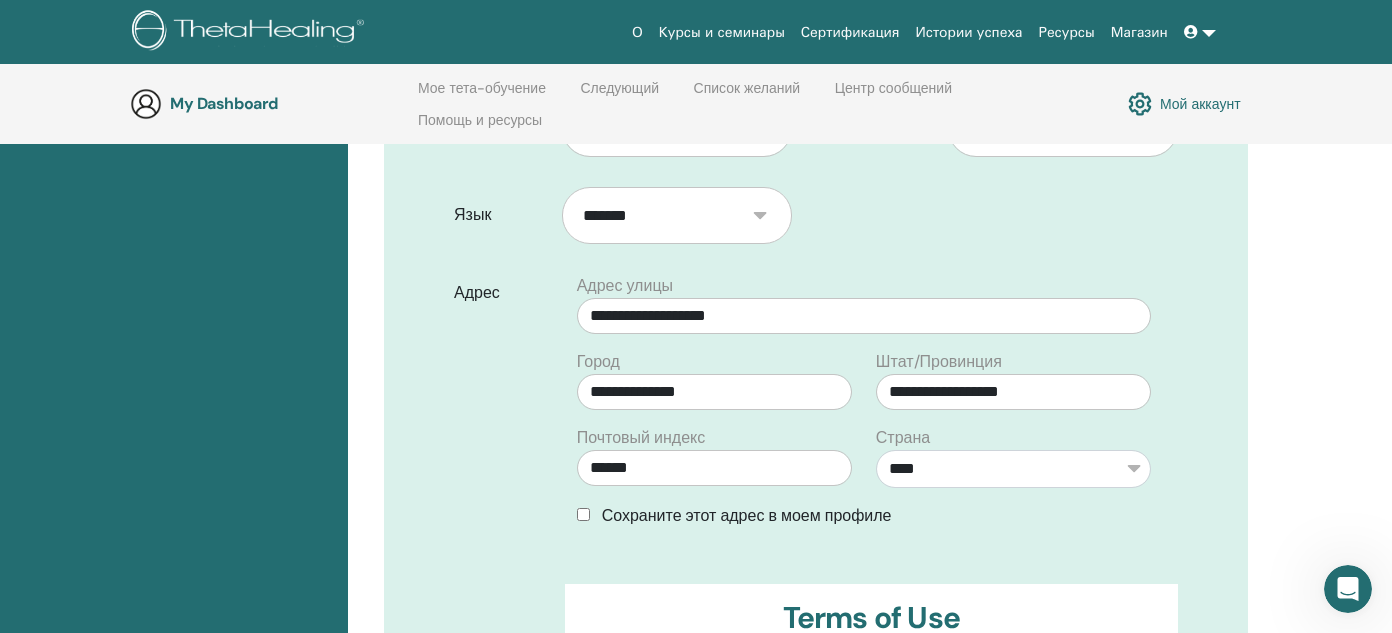 click on "Сохраните этот адрес в моем профиле" at bounding box center (864, 516) 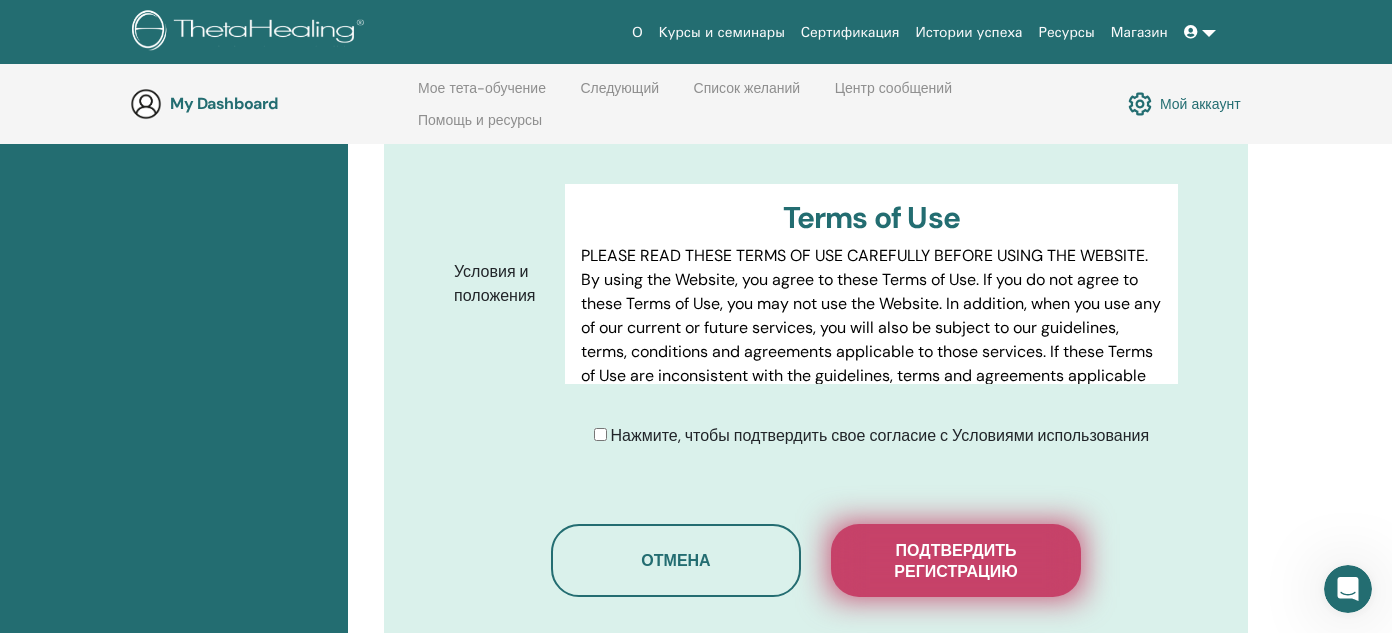 click on "Подтвердить регистрацию" at bounding box center (956, 561) 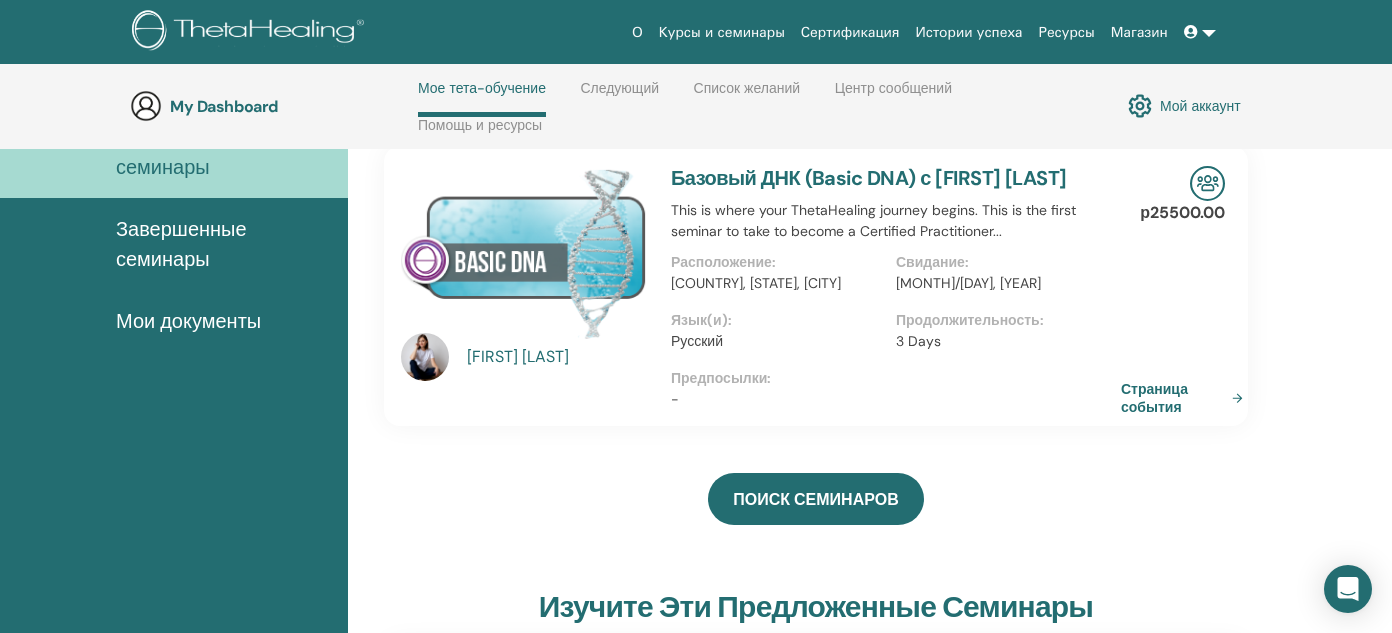 scroll, scrollTop: 284, scrollLeft: 0, axis: vertical 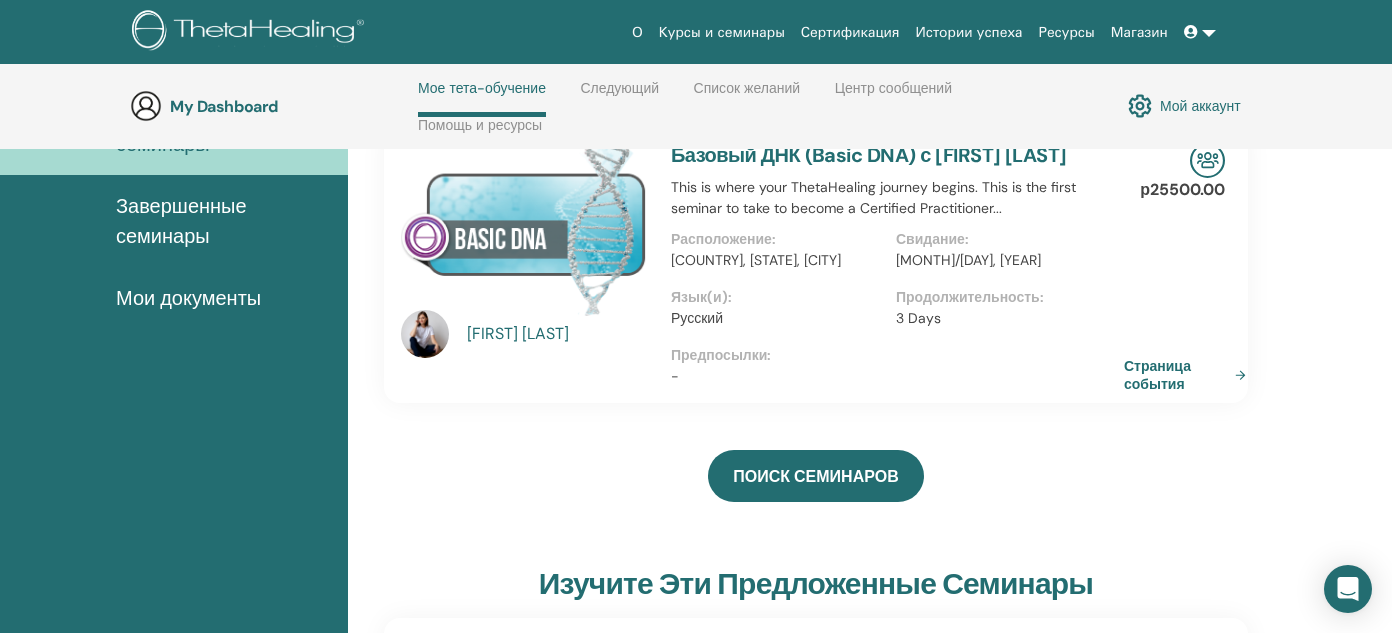 click on "Страница события" at bounding box center [1189, 375] 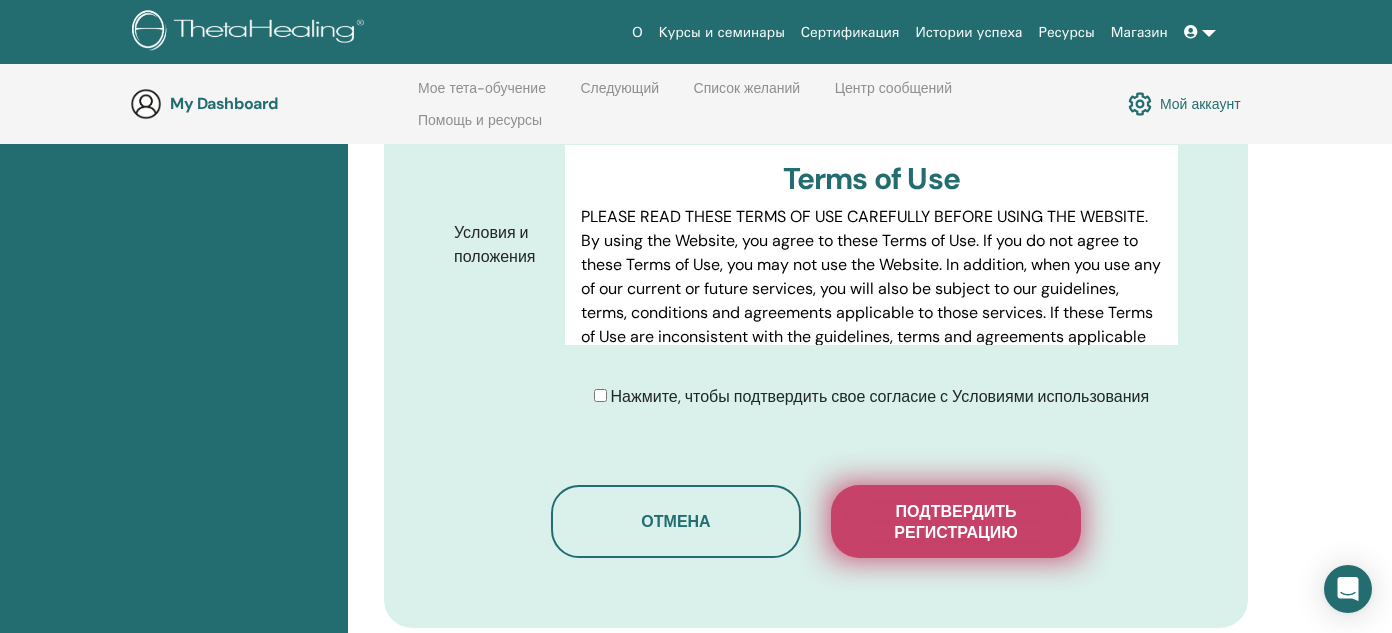 scroll, scrollTop: 1080, scrollLeft: 0, axis: vertical 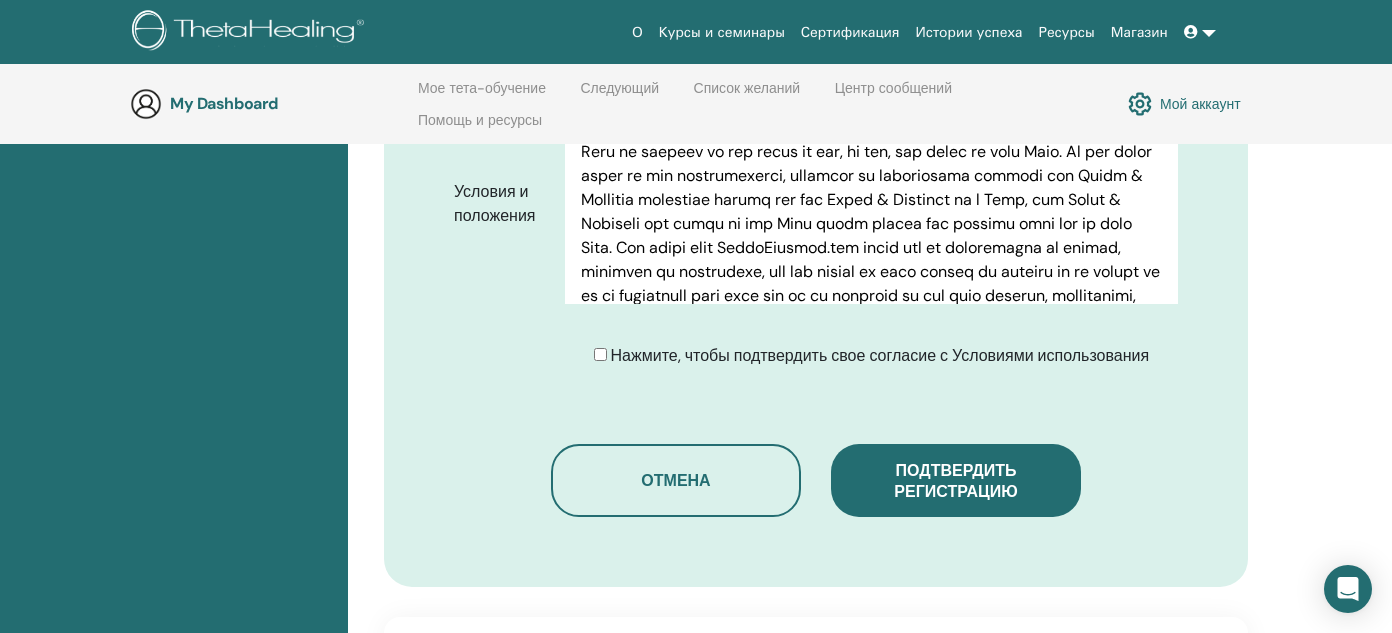 click on "Подтвердить регистрацию" at bounding box center [955, 481] 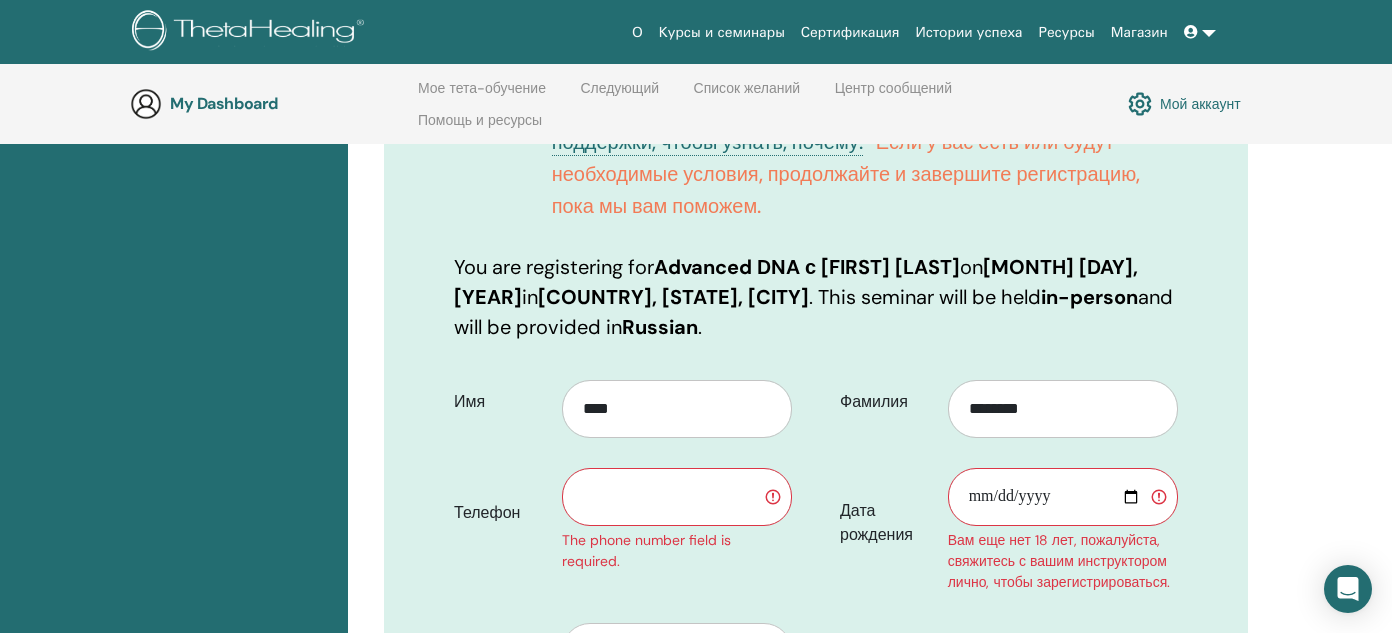 scroll, scrollTop: 580, scrollLeft: 0, axis: vertical 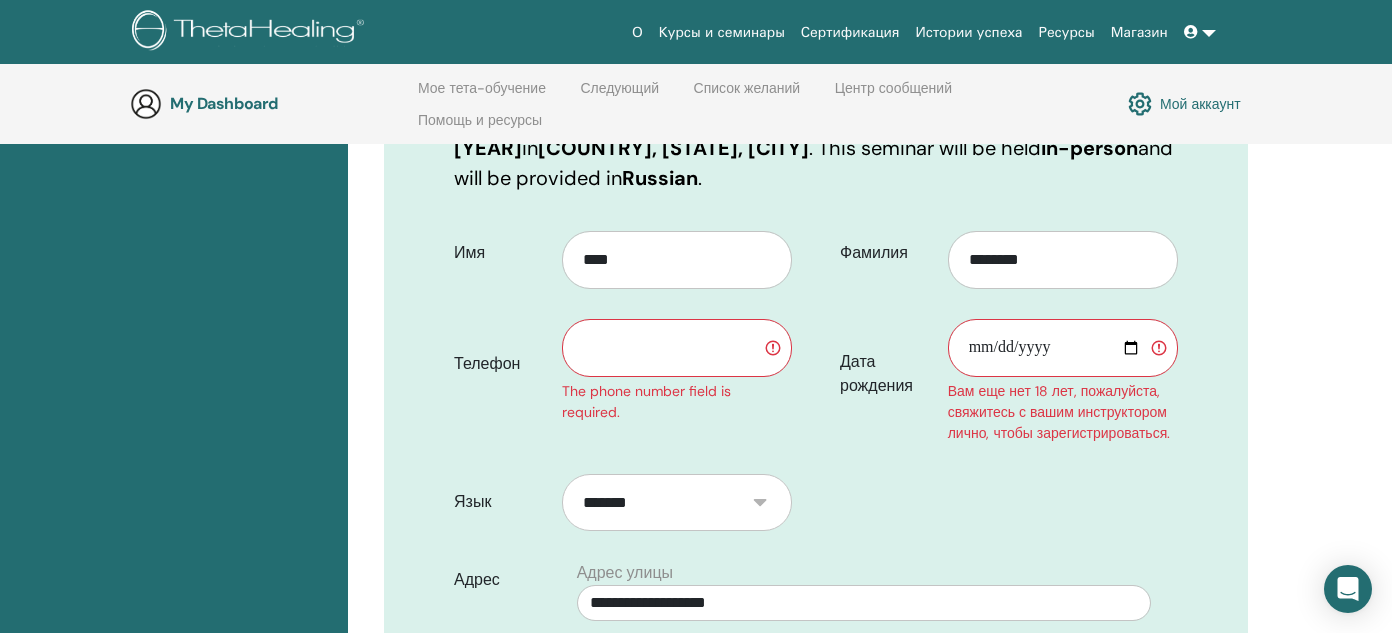 click at bounding box center [677, 348] 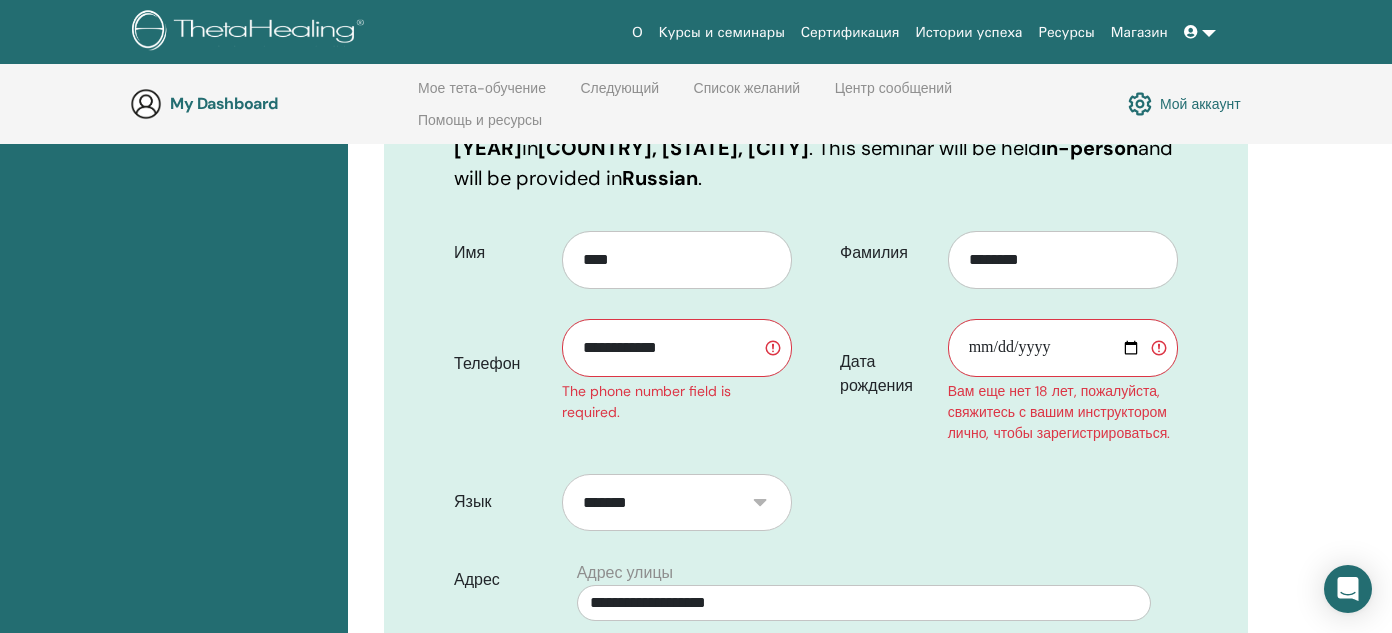 type on "**********" 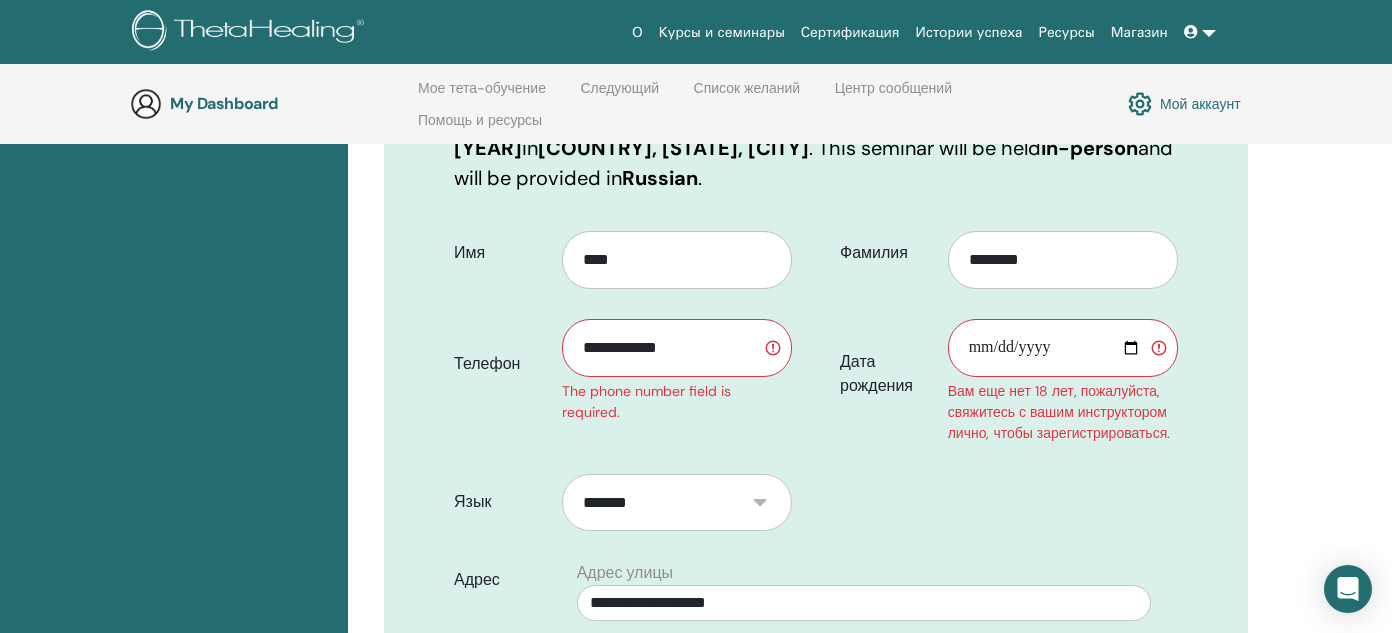 type on "**********" 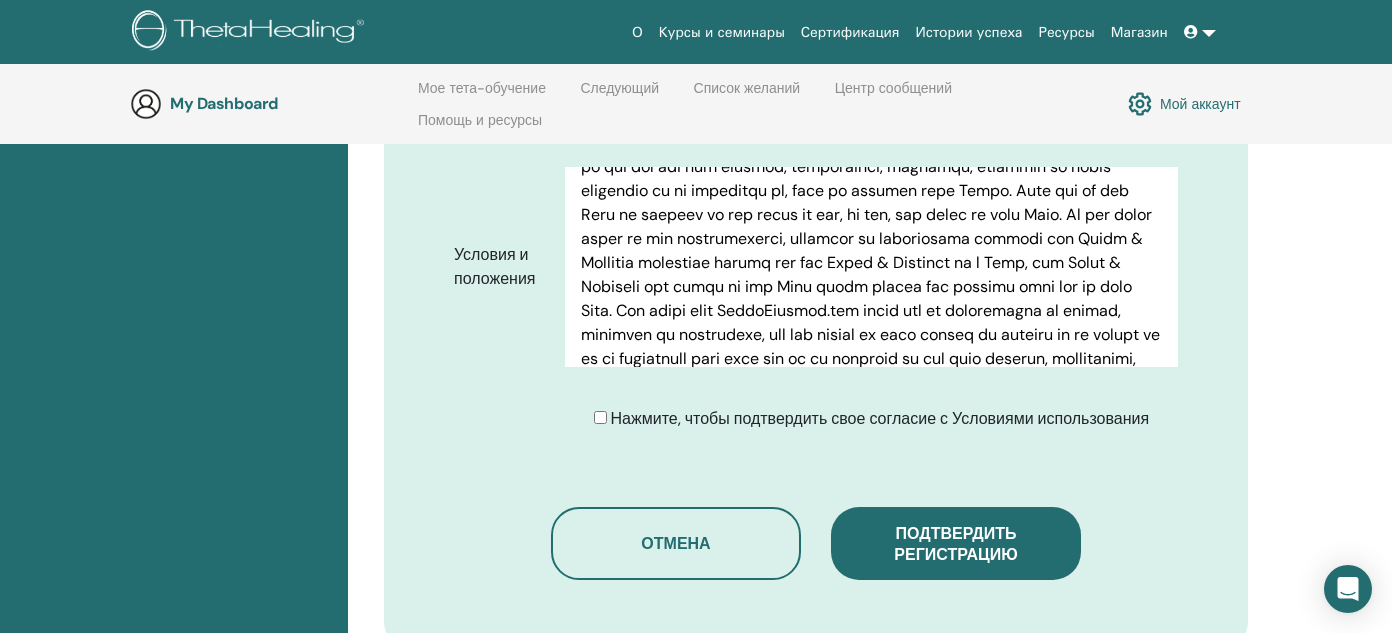 scroll, scrollTop: 1380, scrollLeft: 0, axis: vertical 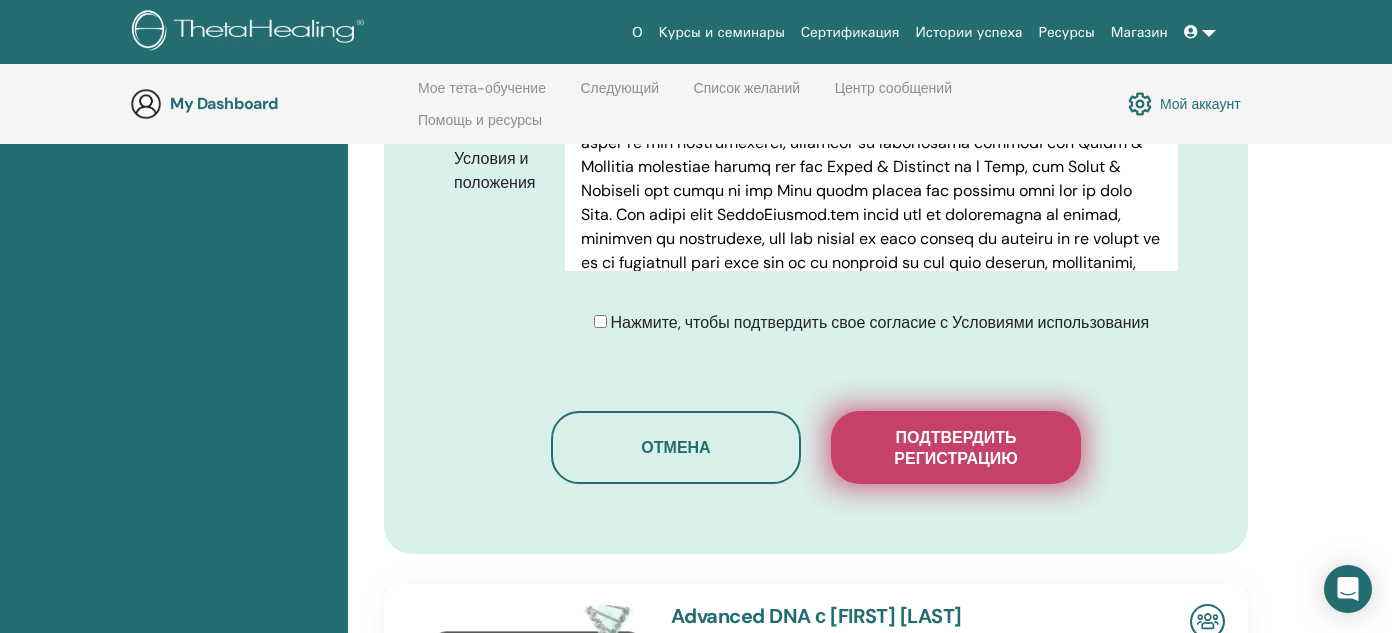 click on "Подтвердить регистрацию" at bounding box center (956, 447) 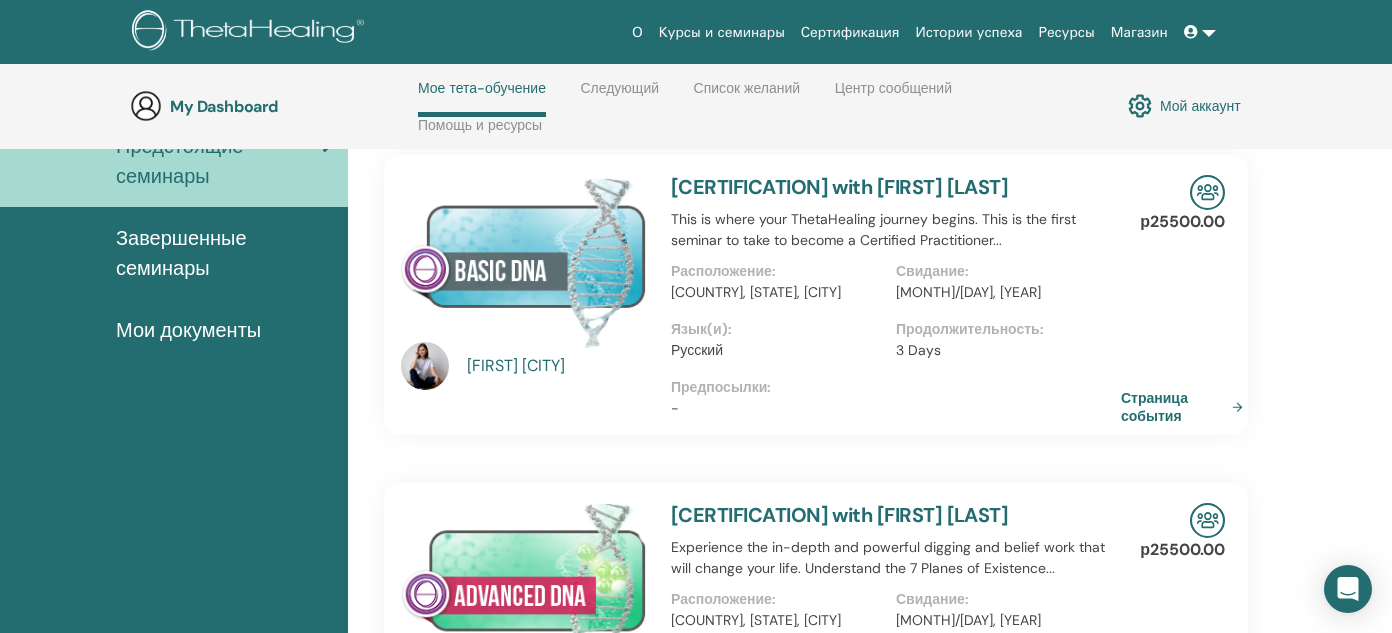 scroll, scrollTop: 184, scrollLeft: 0, axis: vertical 